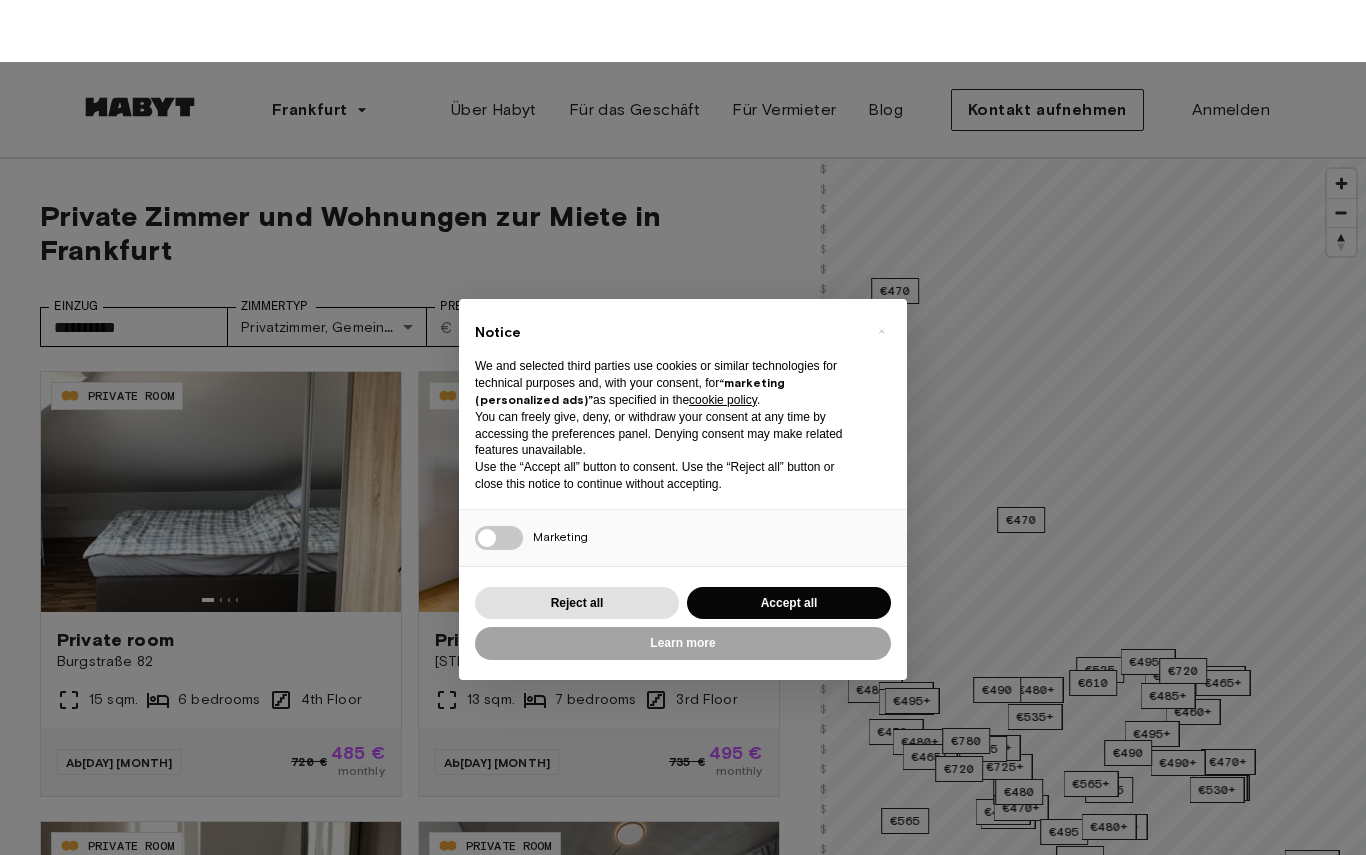 scroll, scrollTop: 0, scrollLeft: 0, axis: both 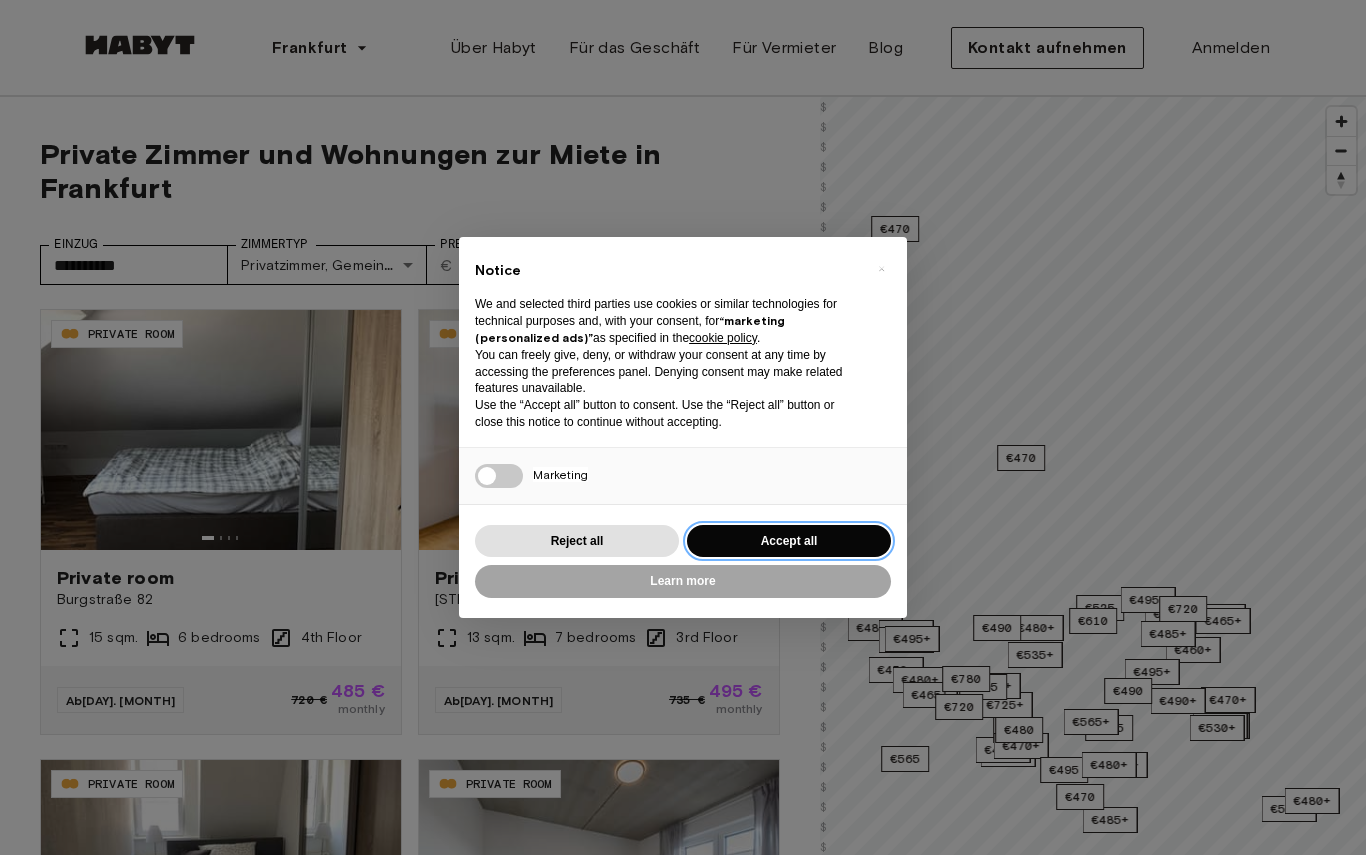 click on "Accept all" at bounding box center [789, 541] 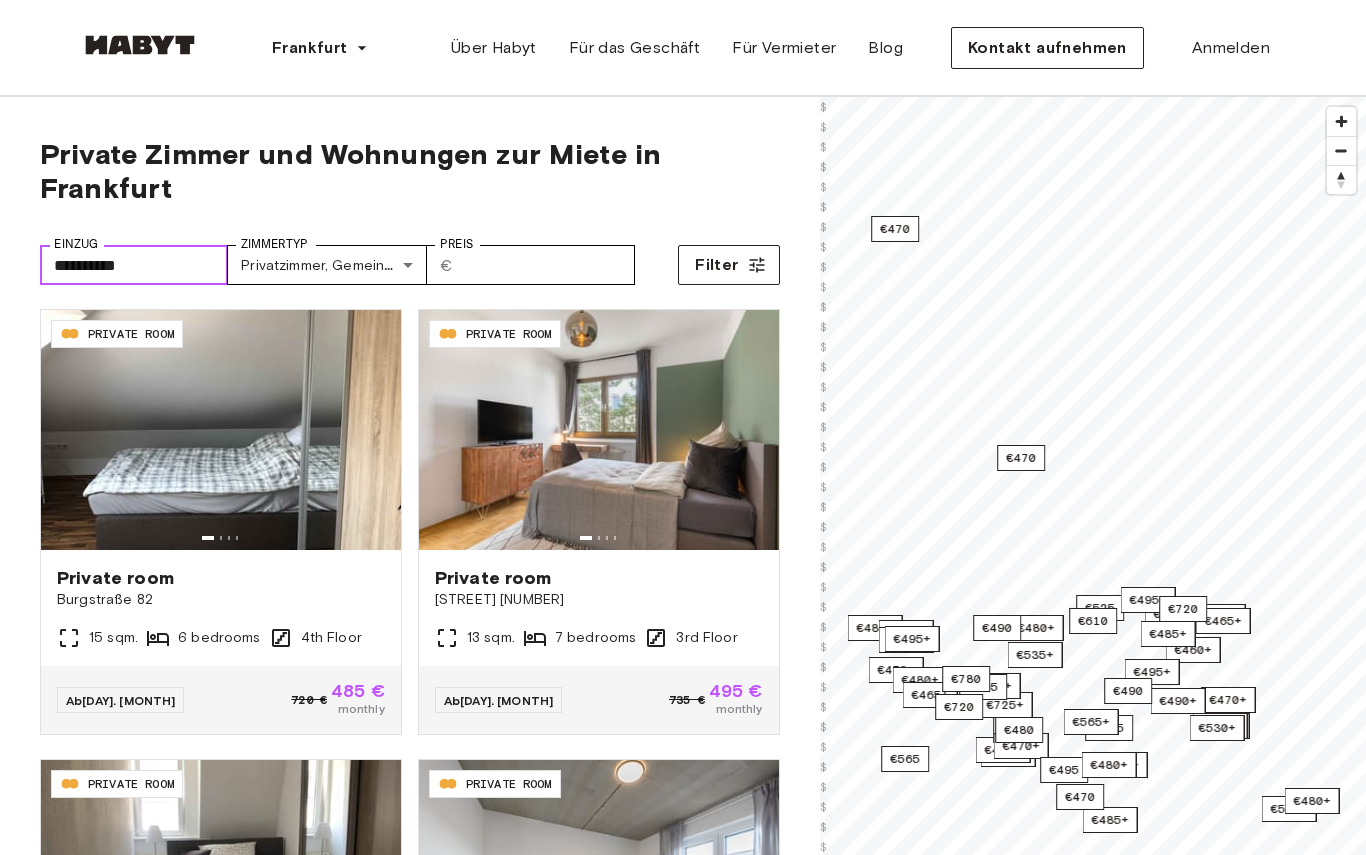 click on "**********" at bounding box center [134, 265] 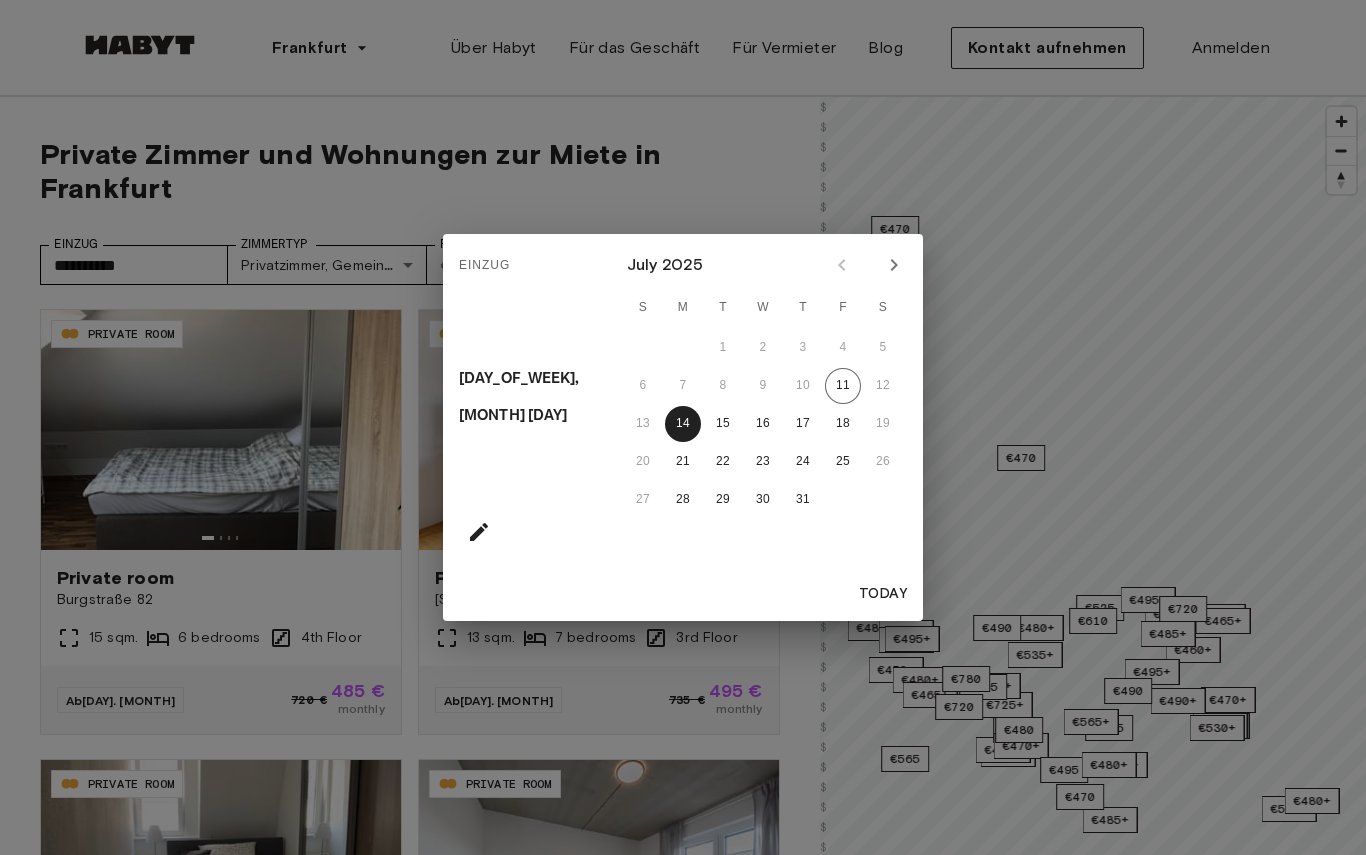 click 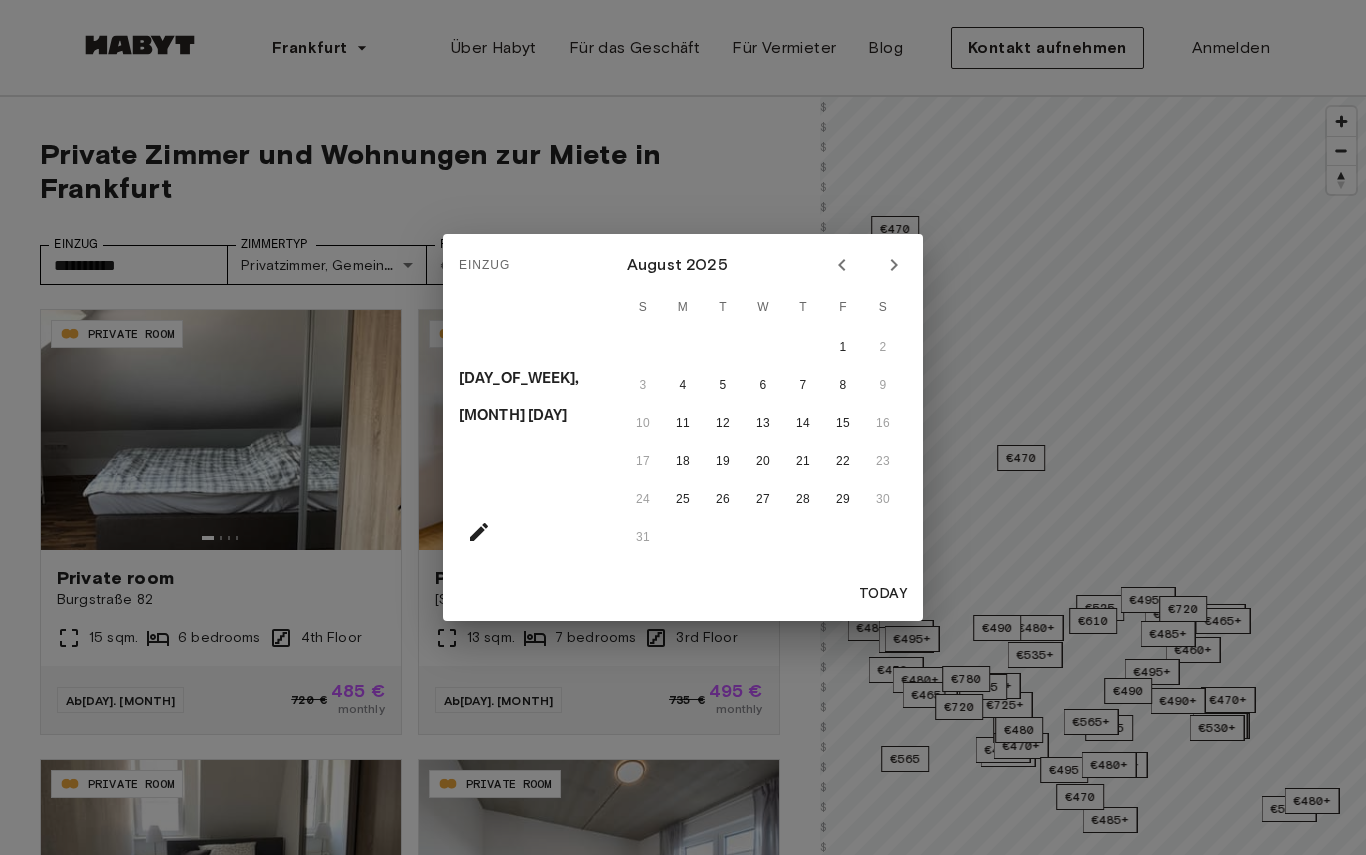 click at bounding box center [894, 265] 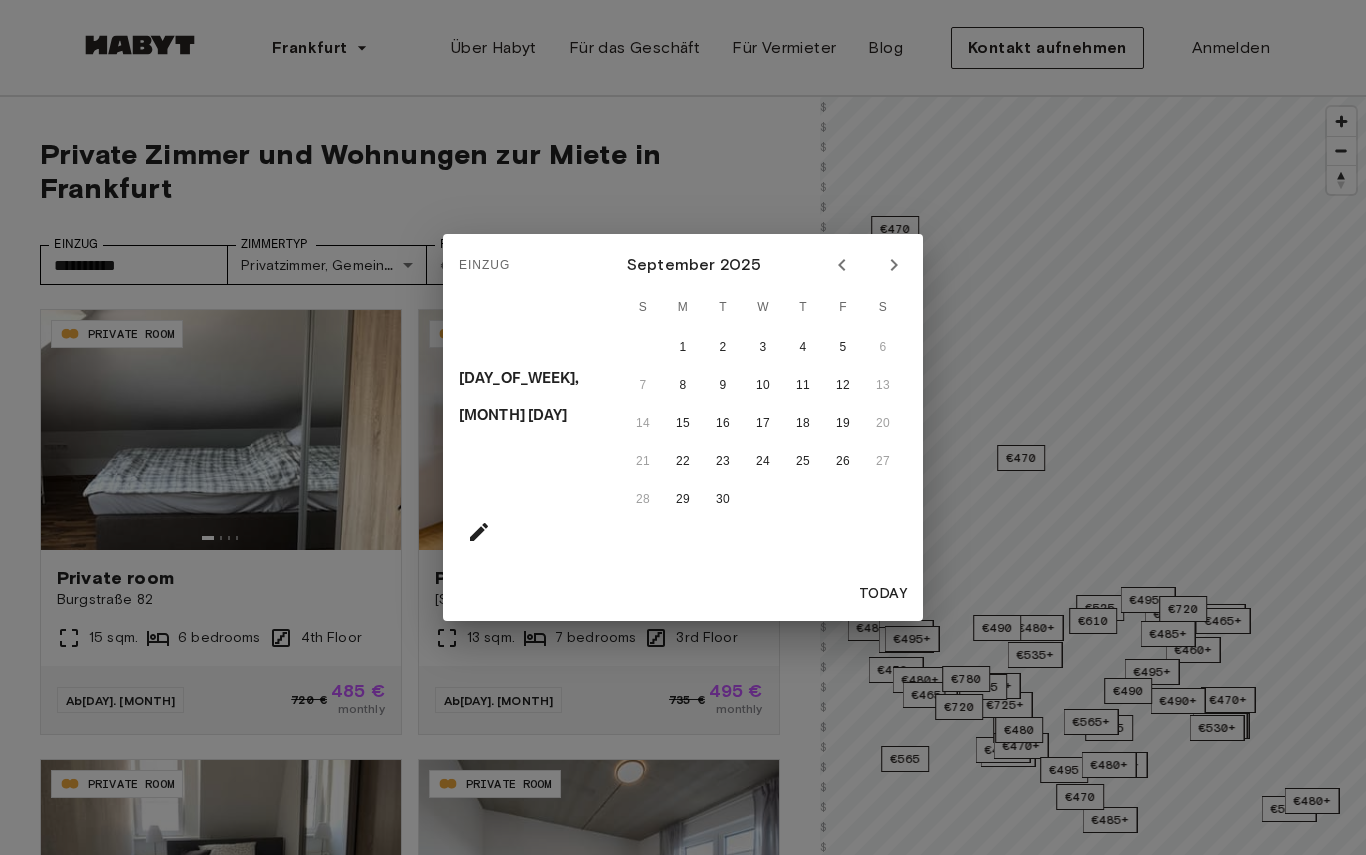 click on "September 2025" at bounding box center (763, 265) 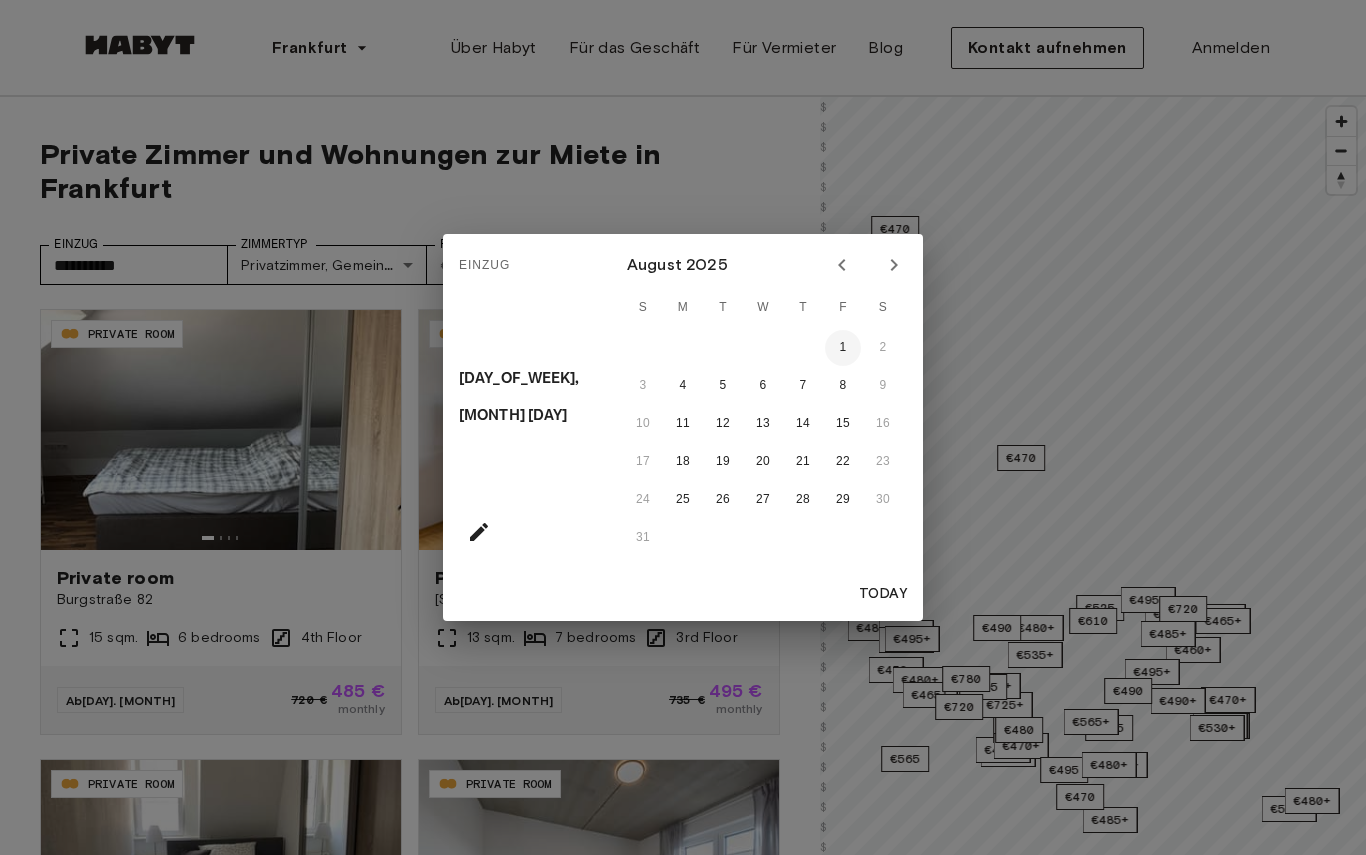 click on "1" at bounding box center (843, 348) 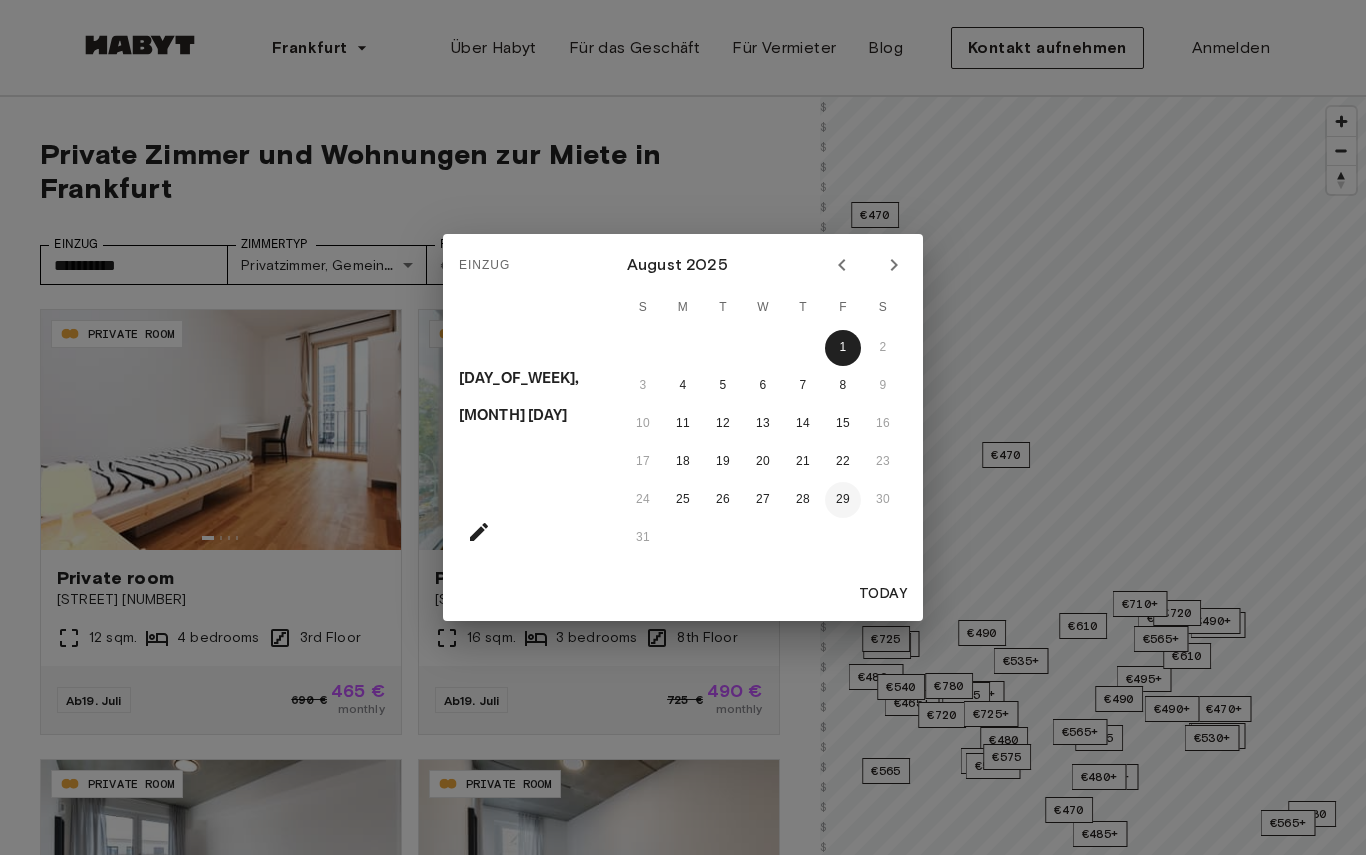 click on "29" at bounding box center [843, 500] 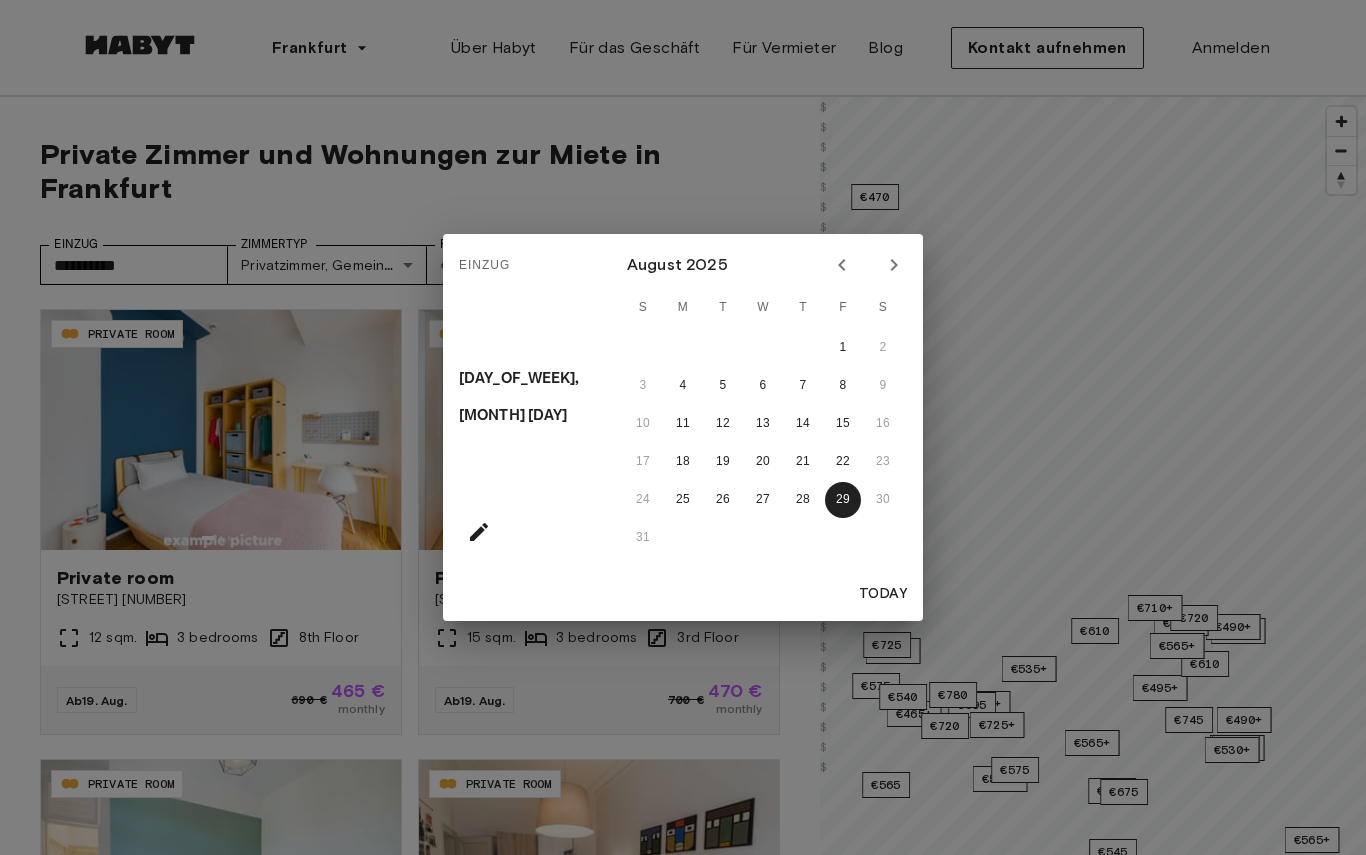 click 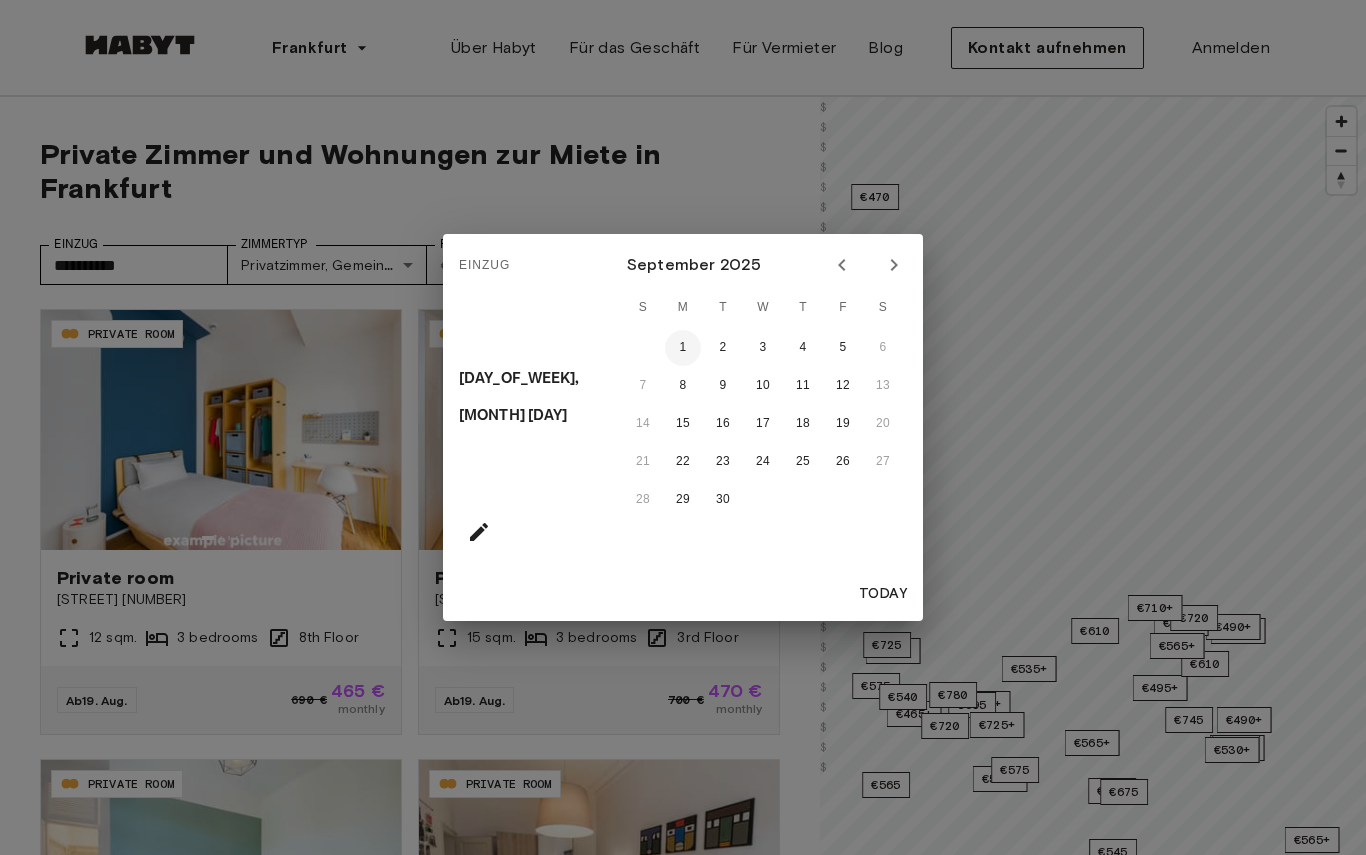 click on "1" at bounding box center (683, 348) 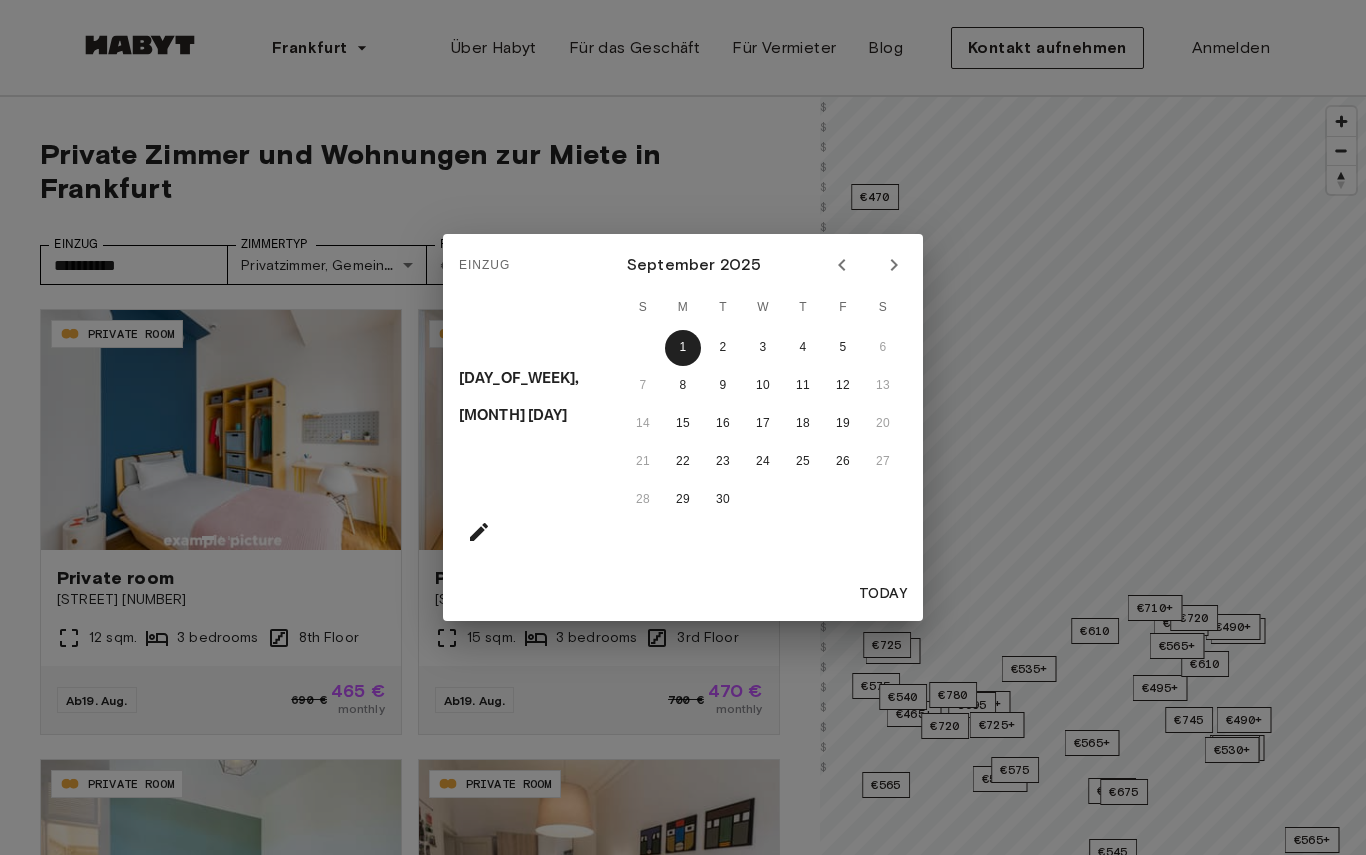 click on "Einzug Mon, Sep 1 September 2025 S M T W T F S 1 2 3 4 5 6 7 8 9 10 11 12 13 14 15 16 17 18 19 20 21 22 23 24 25 26 27 28 29 30 Today" at bounding box center (683, 427) 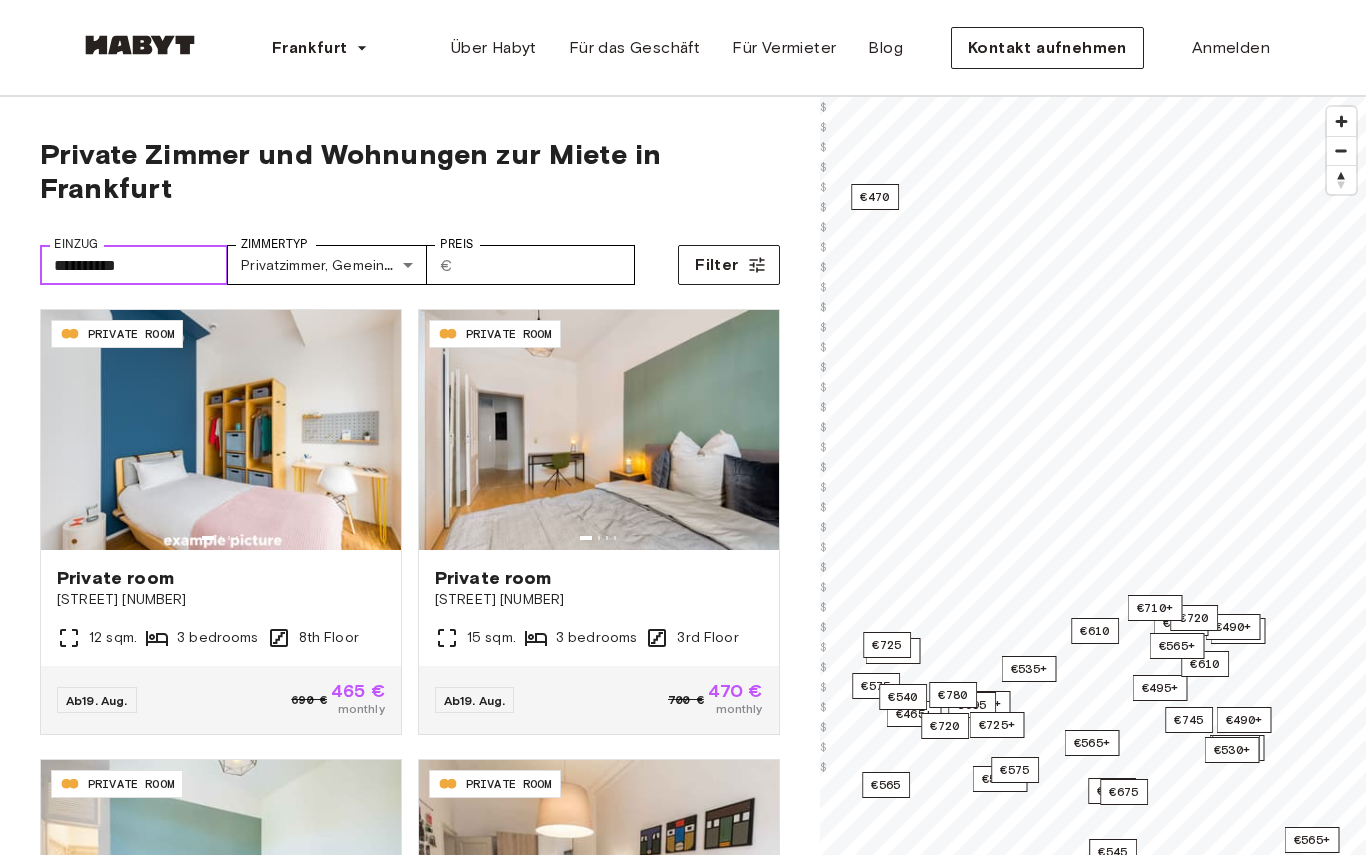 click on "**********" at bounding box center (134, 265) 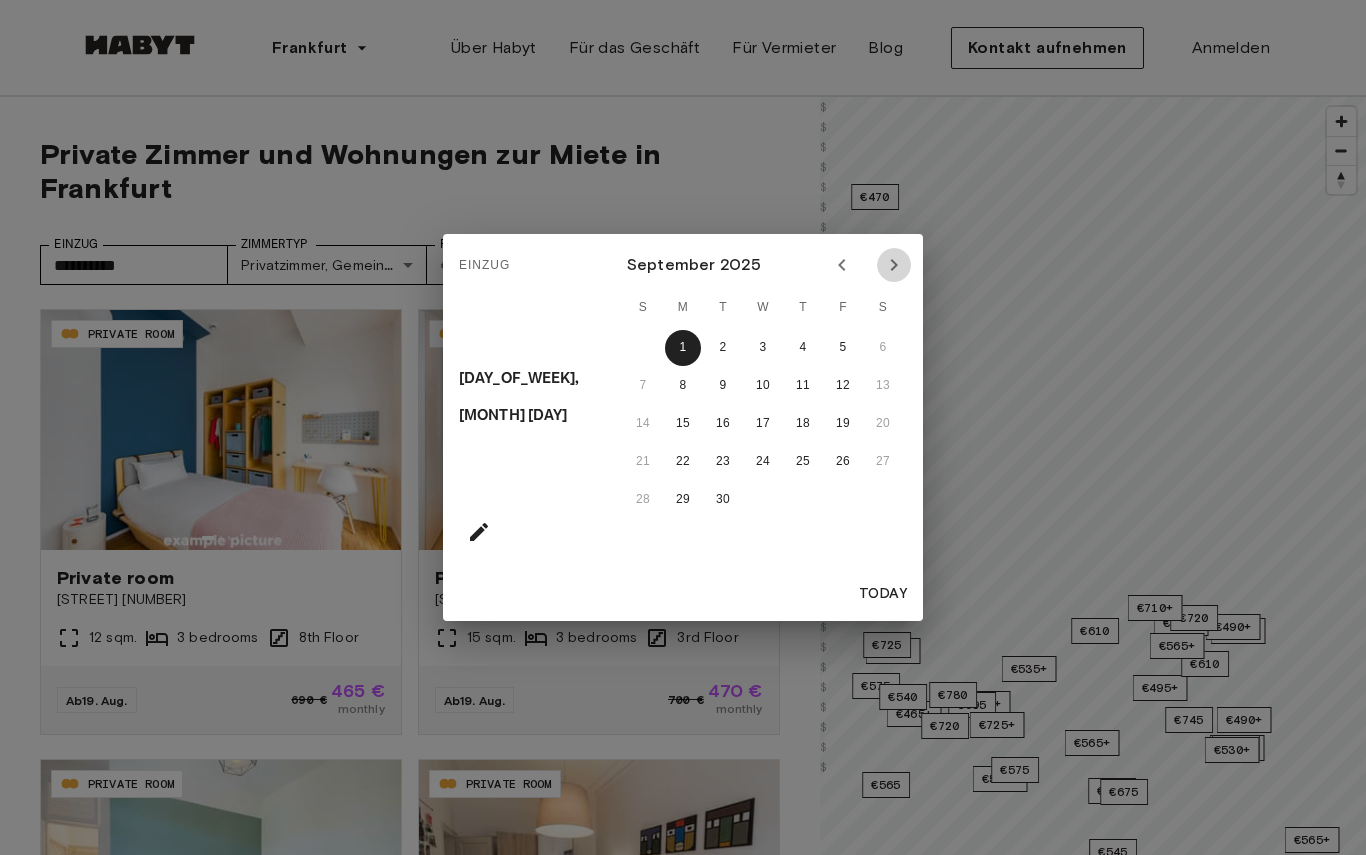 click 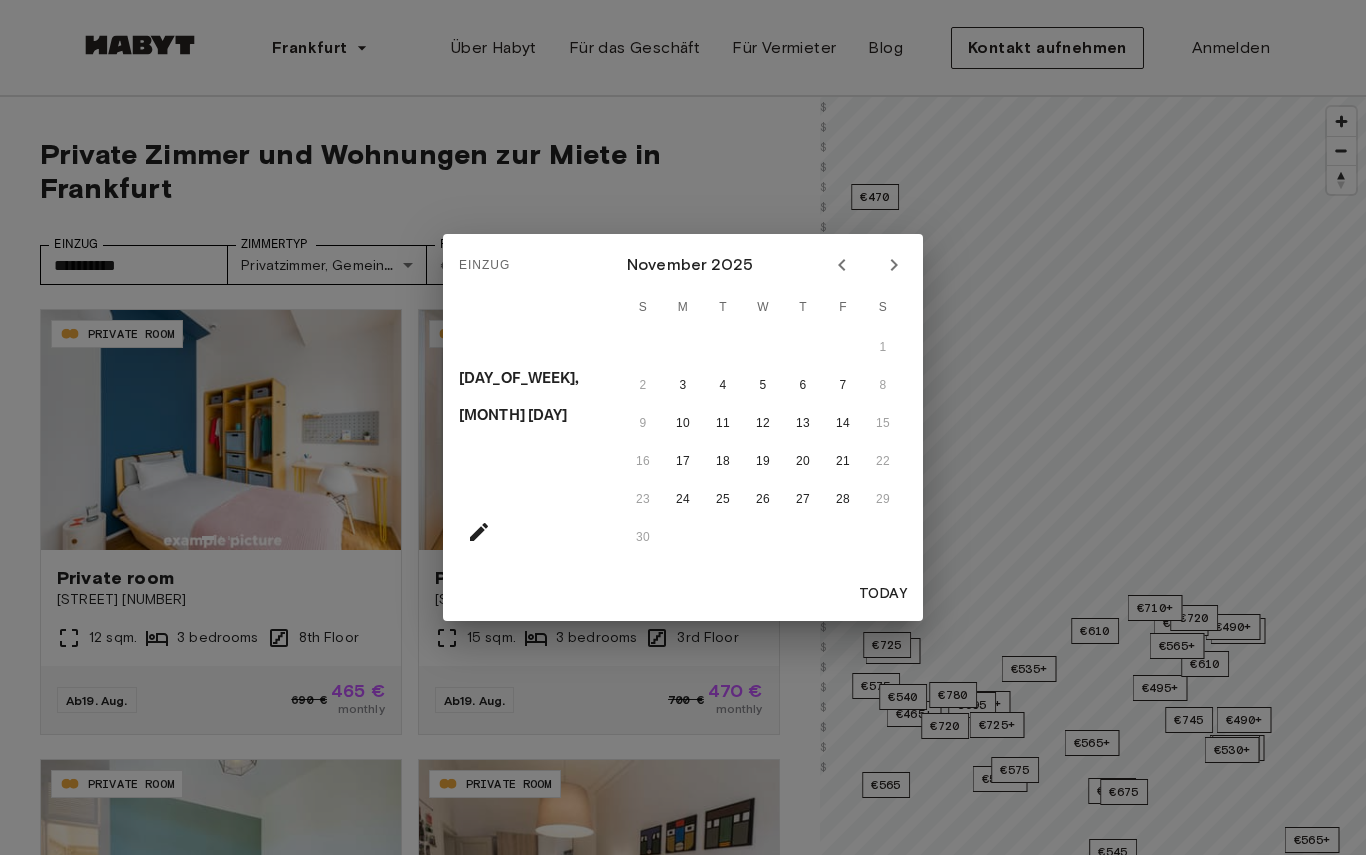 click 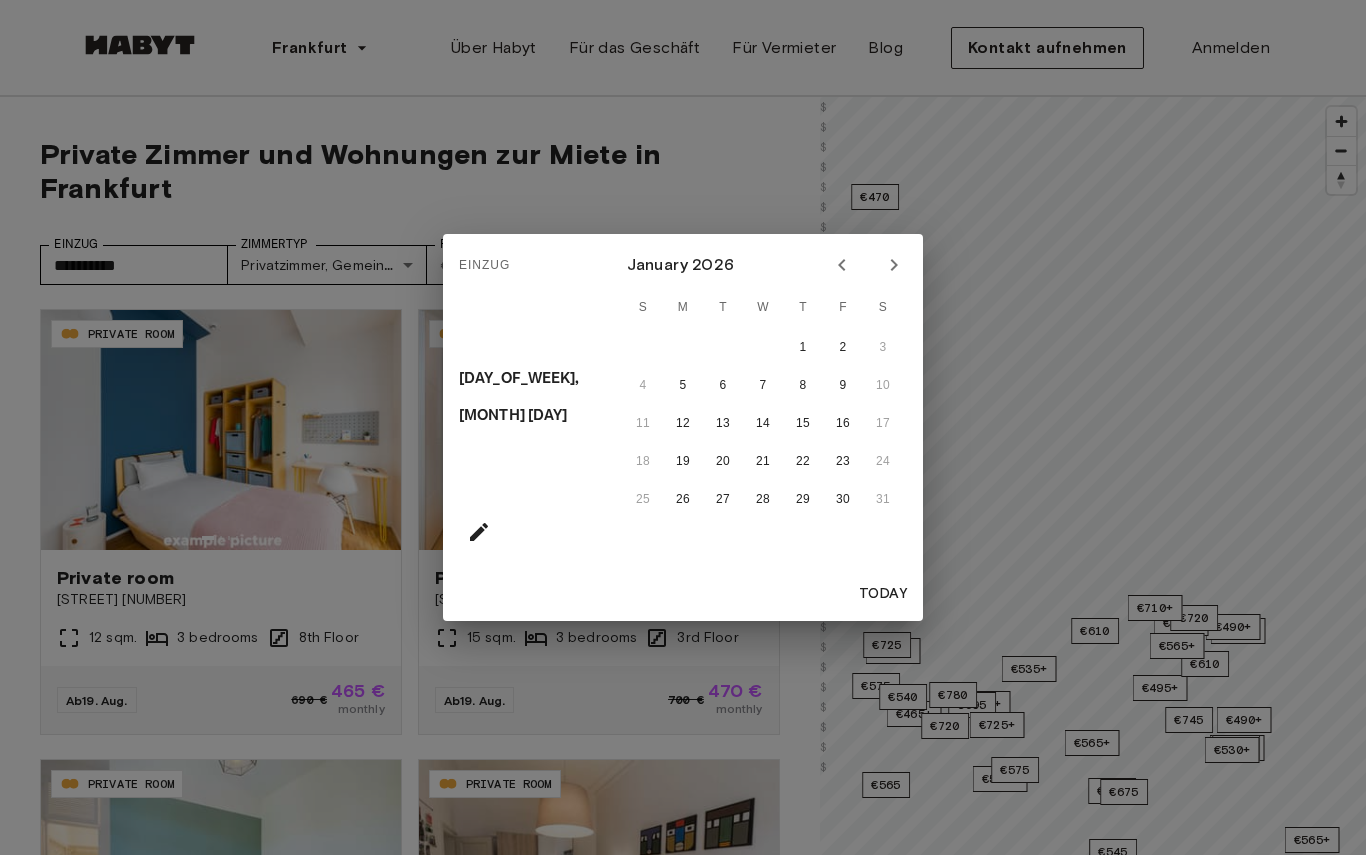 click 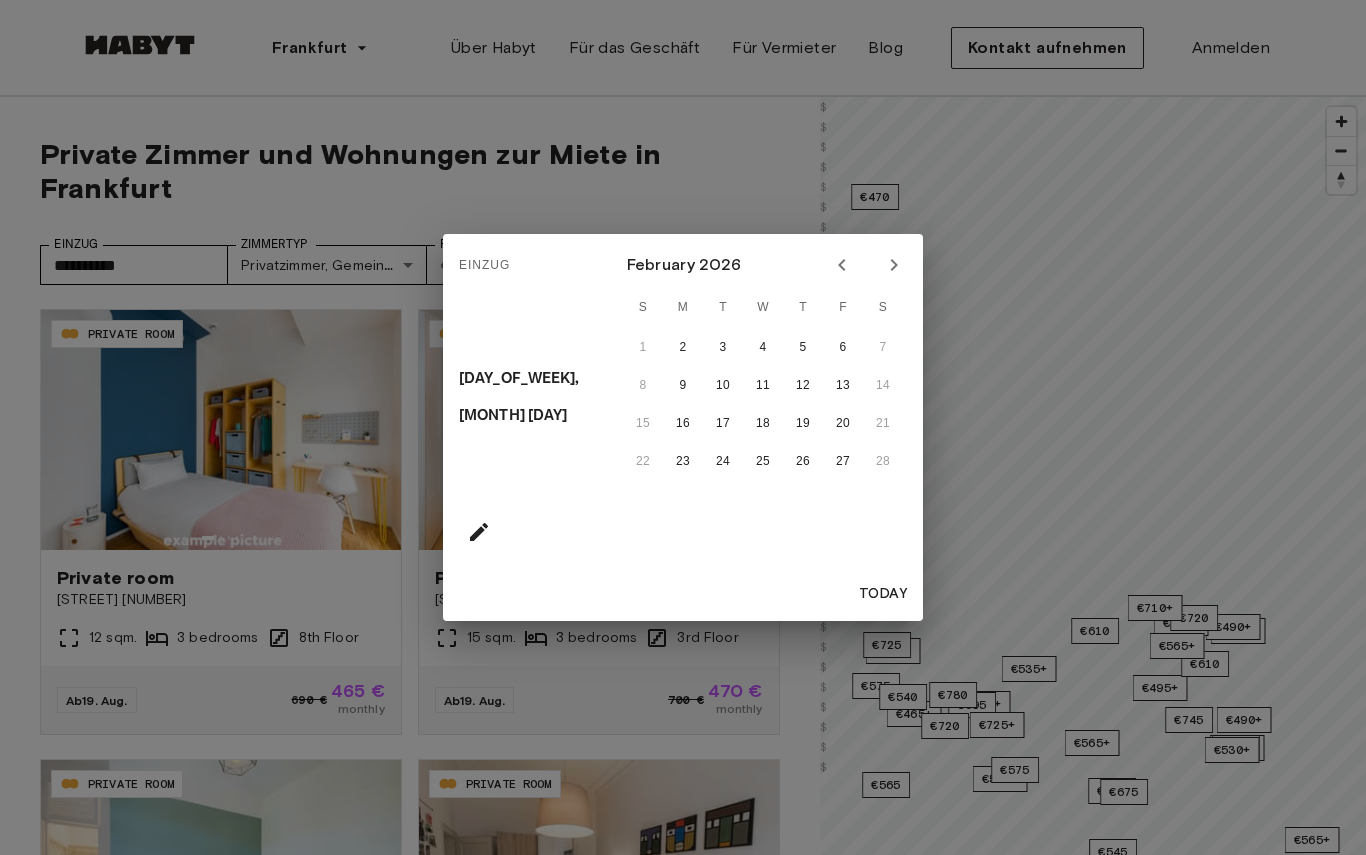 click 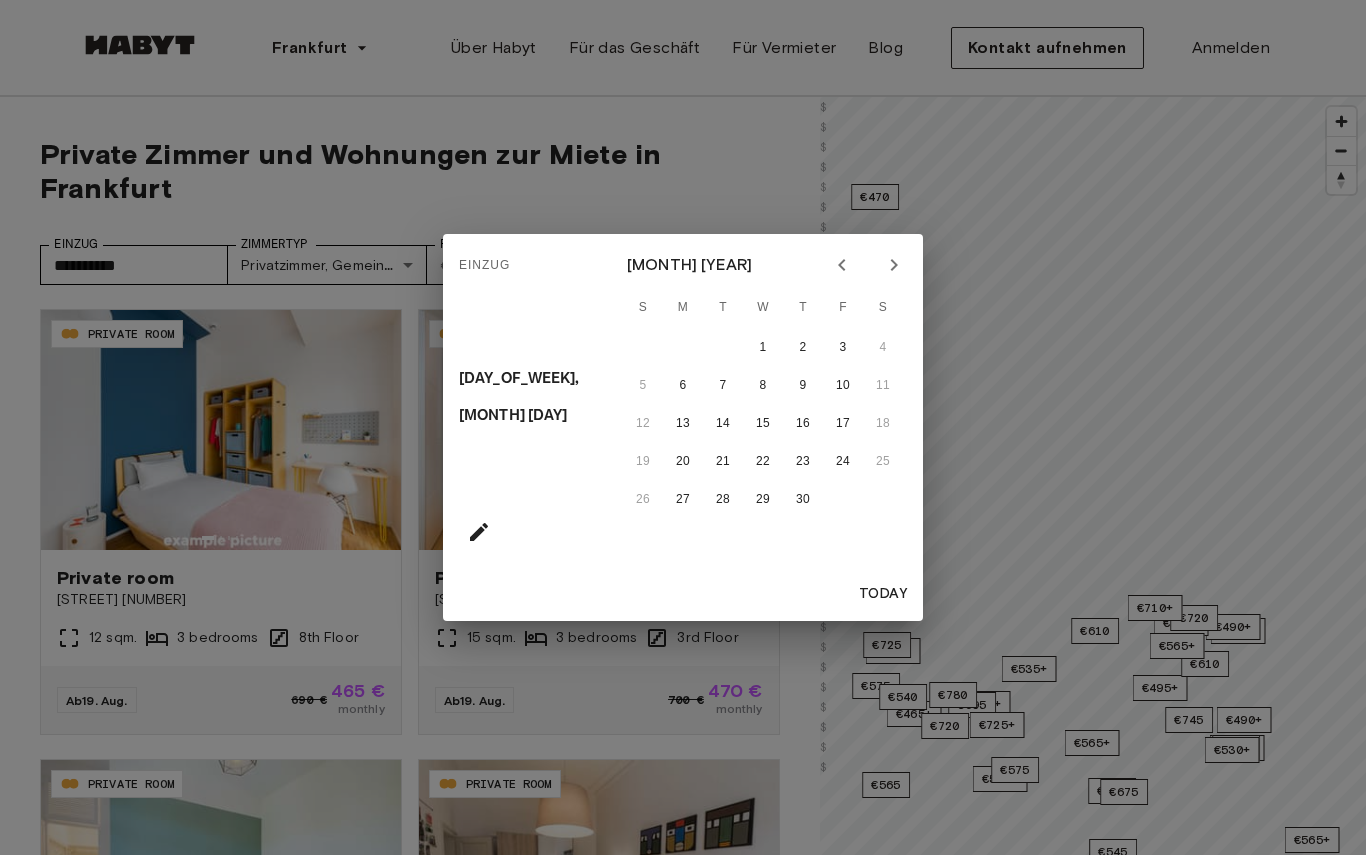 click at bounding box center (894, 265) 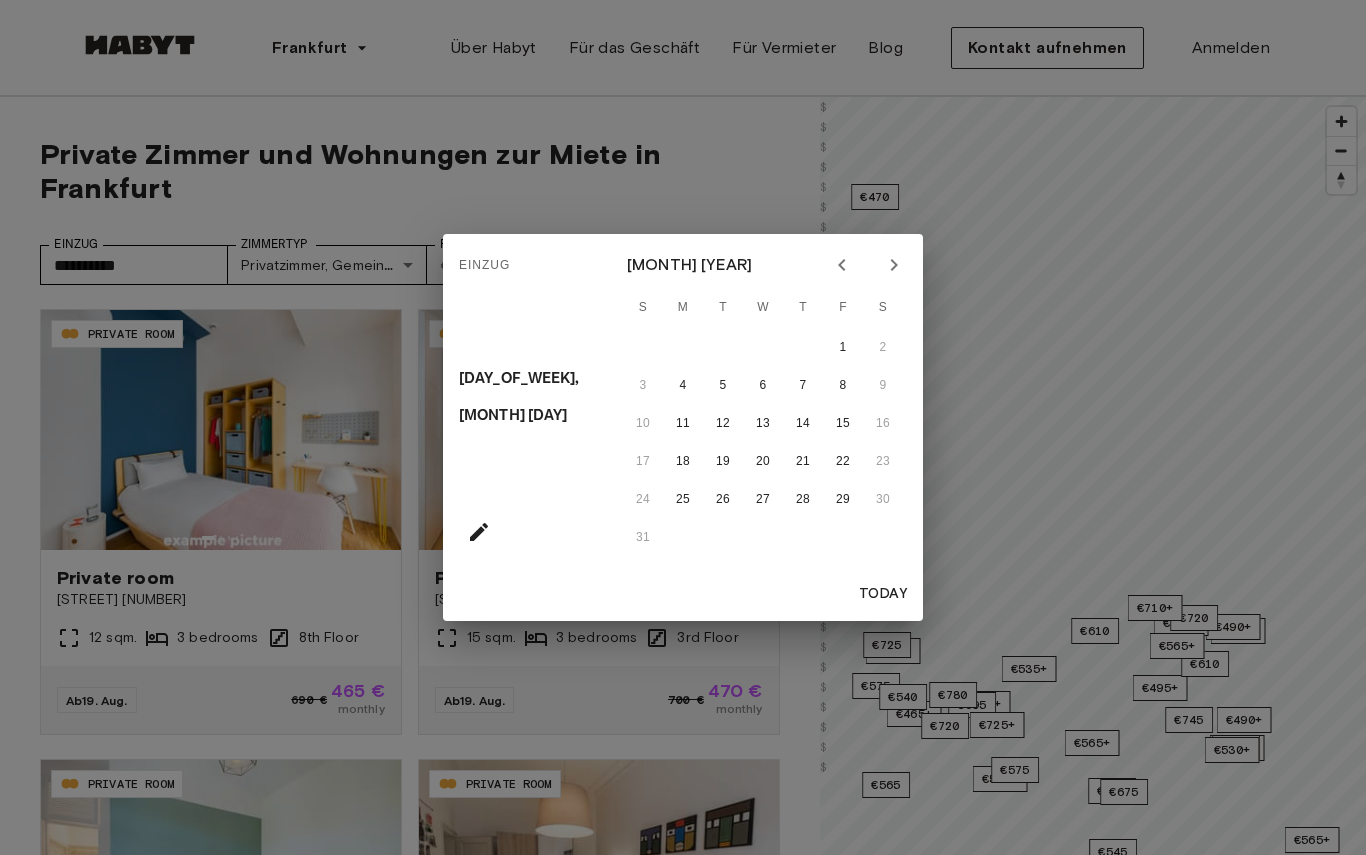 click at bounding box center [894, 265] 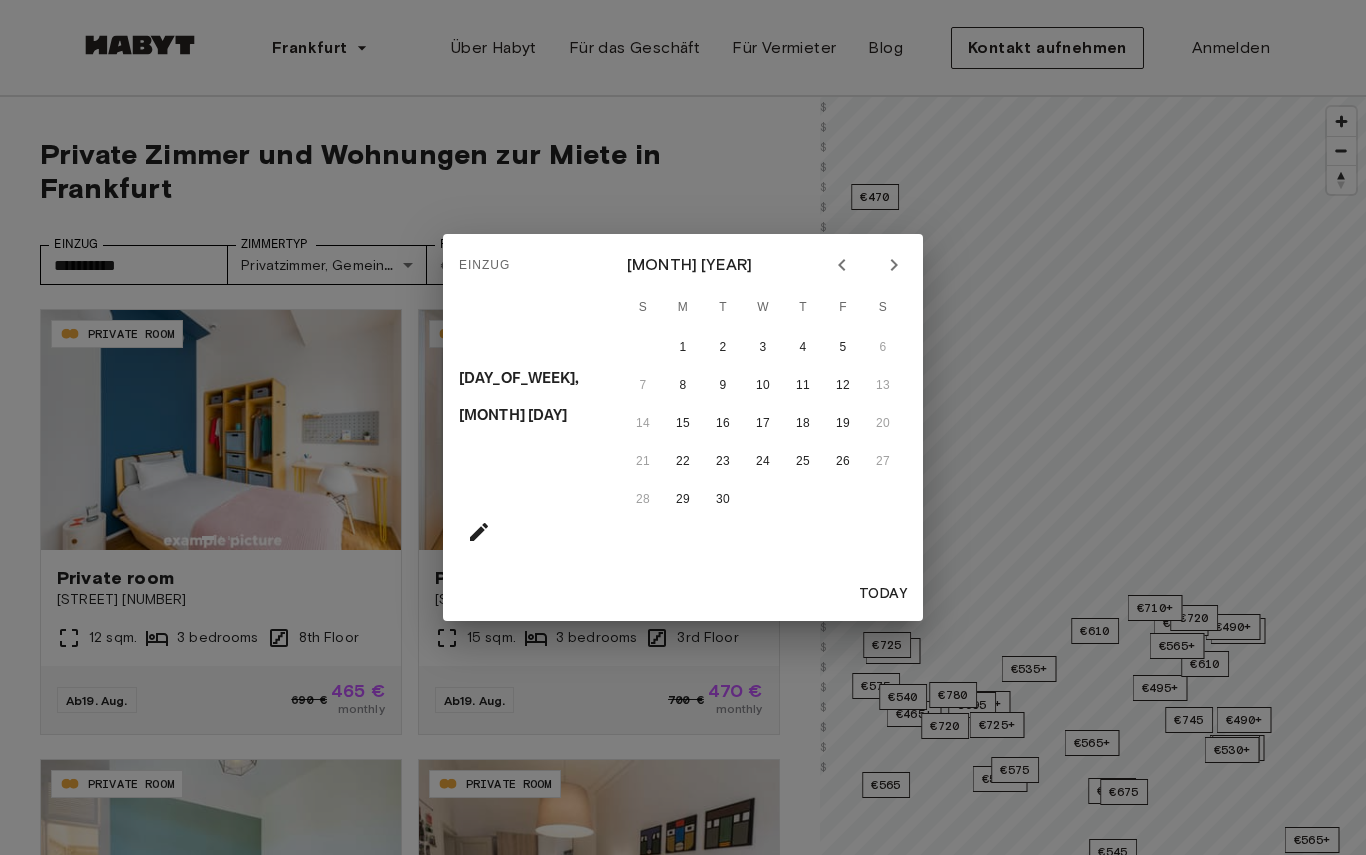 click 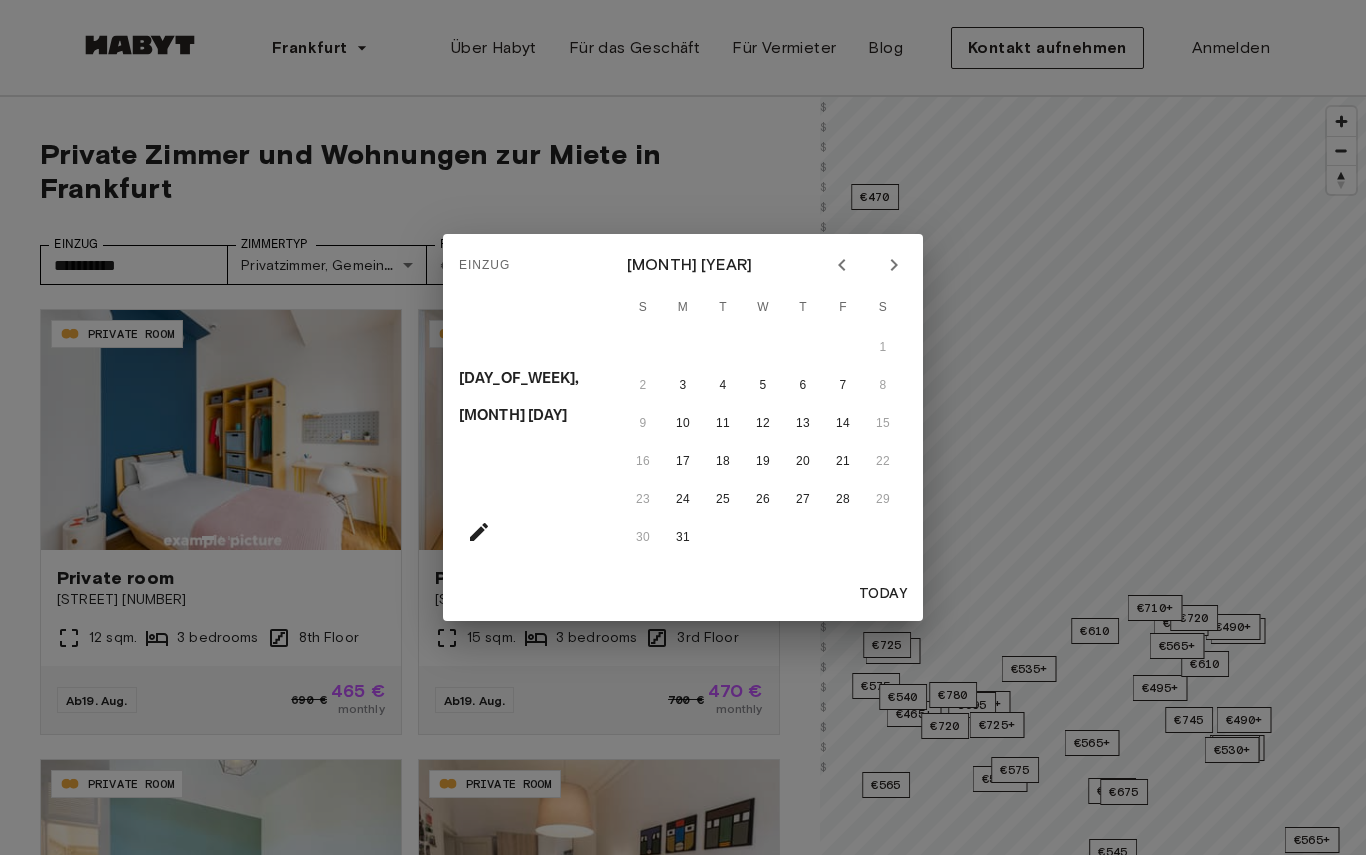 click 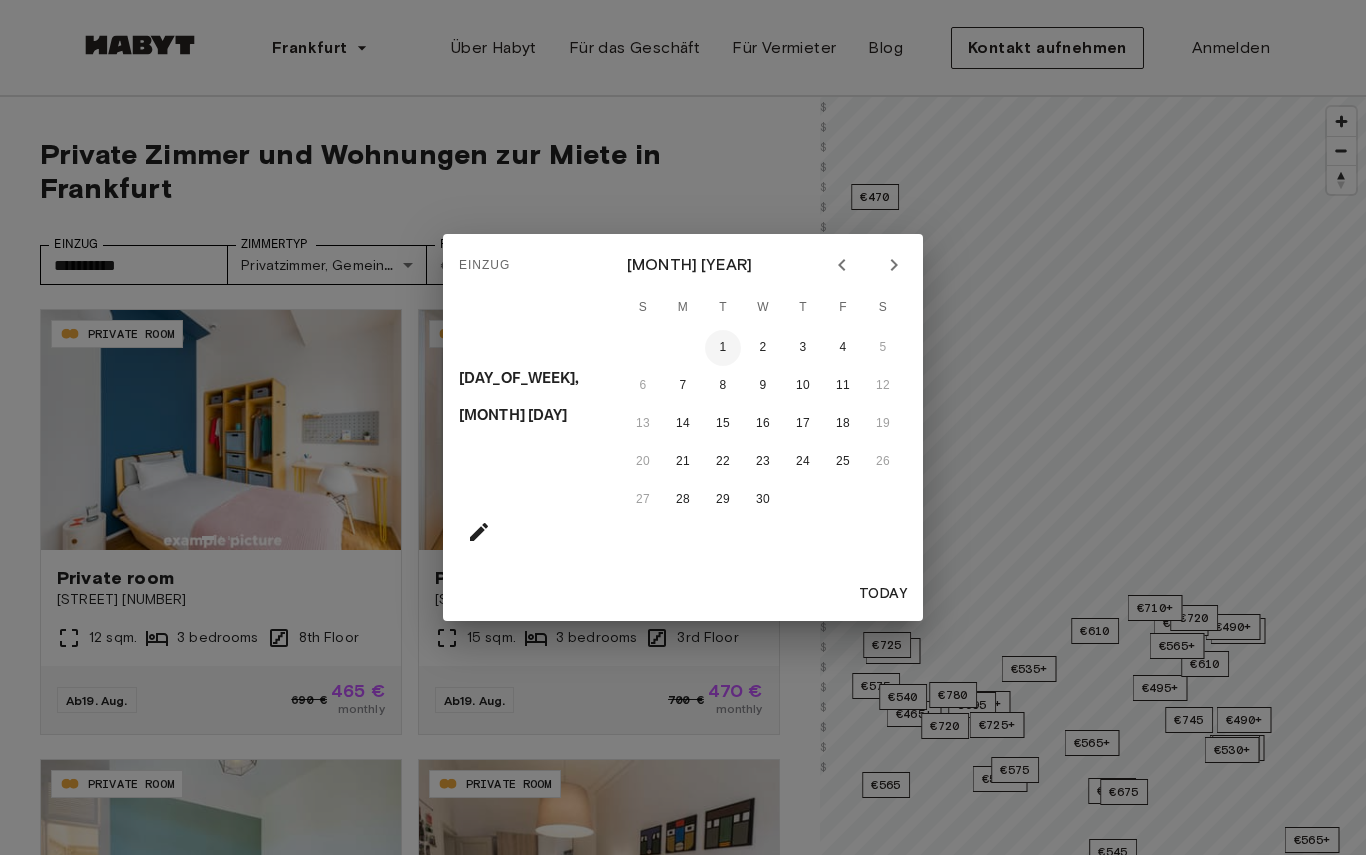 click on "1" at bounding box center [723, 348] 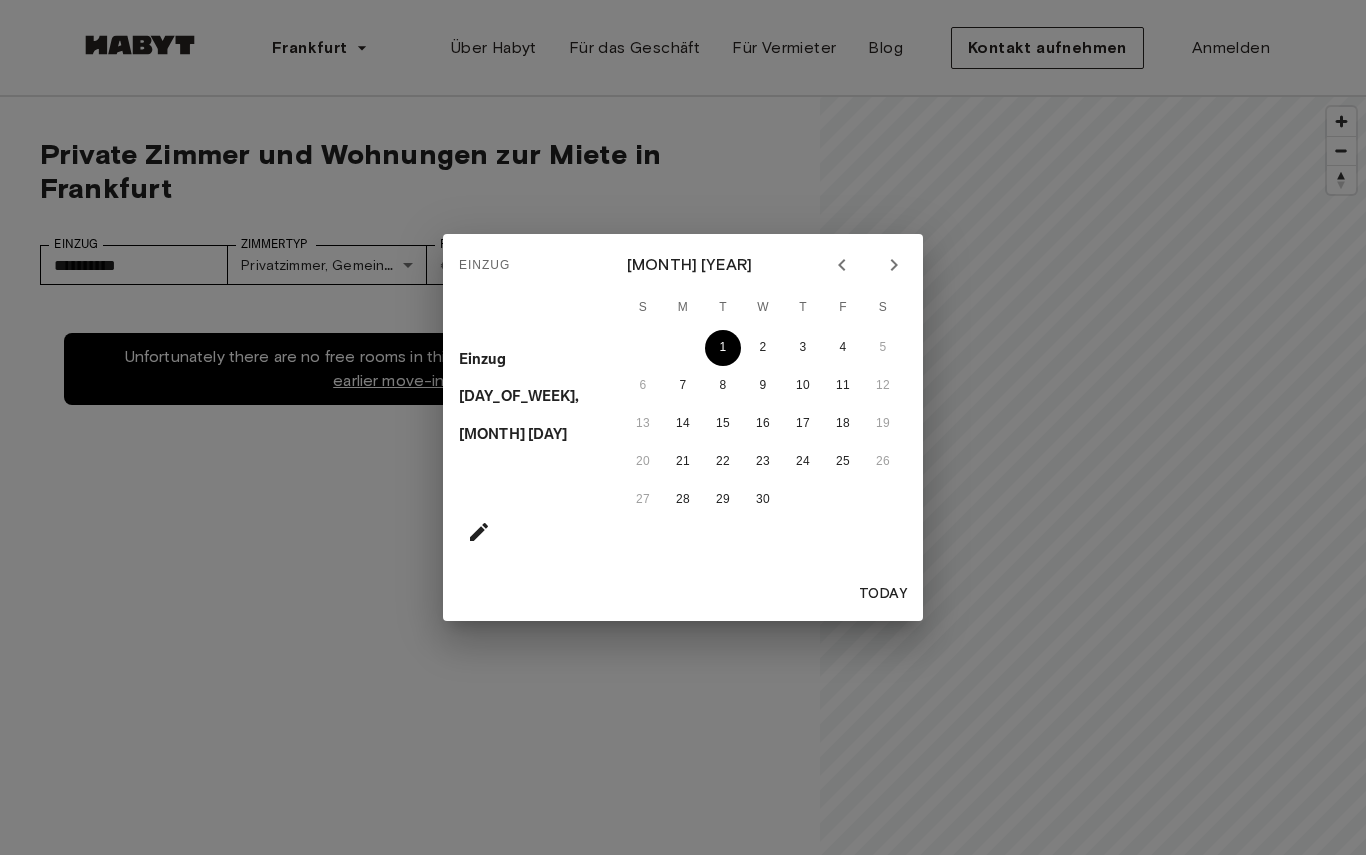 click on "1" at bounding box center [723, 348] 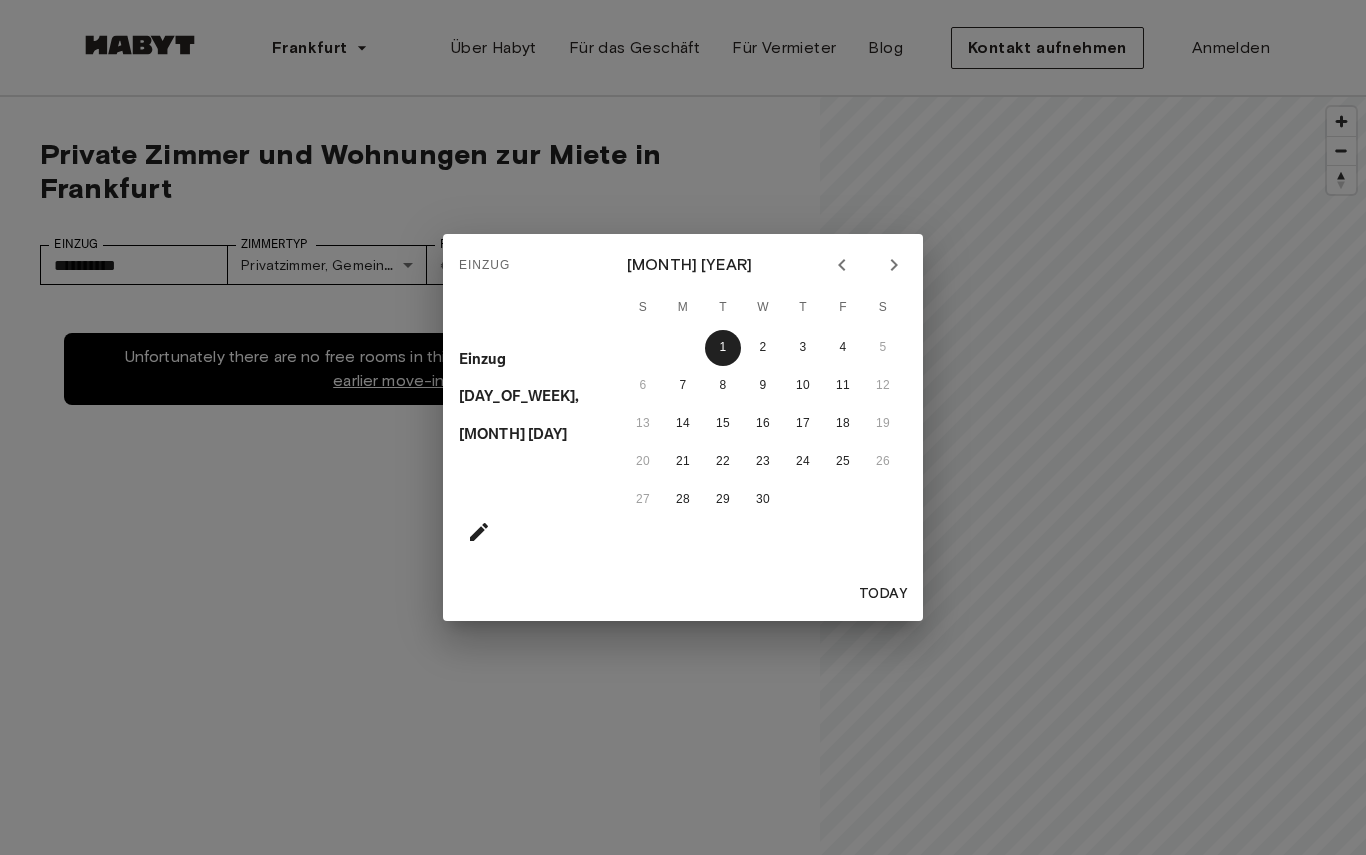 click on "Einzug Tue, Sep 1" at bounding box center [523, 401] 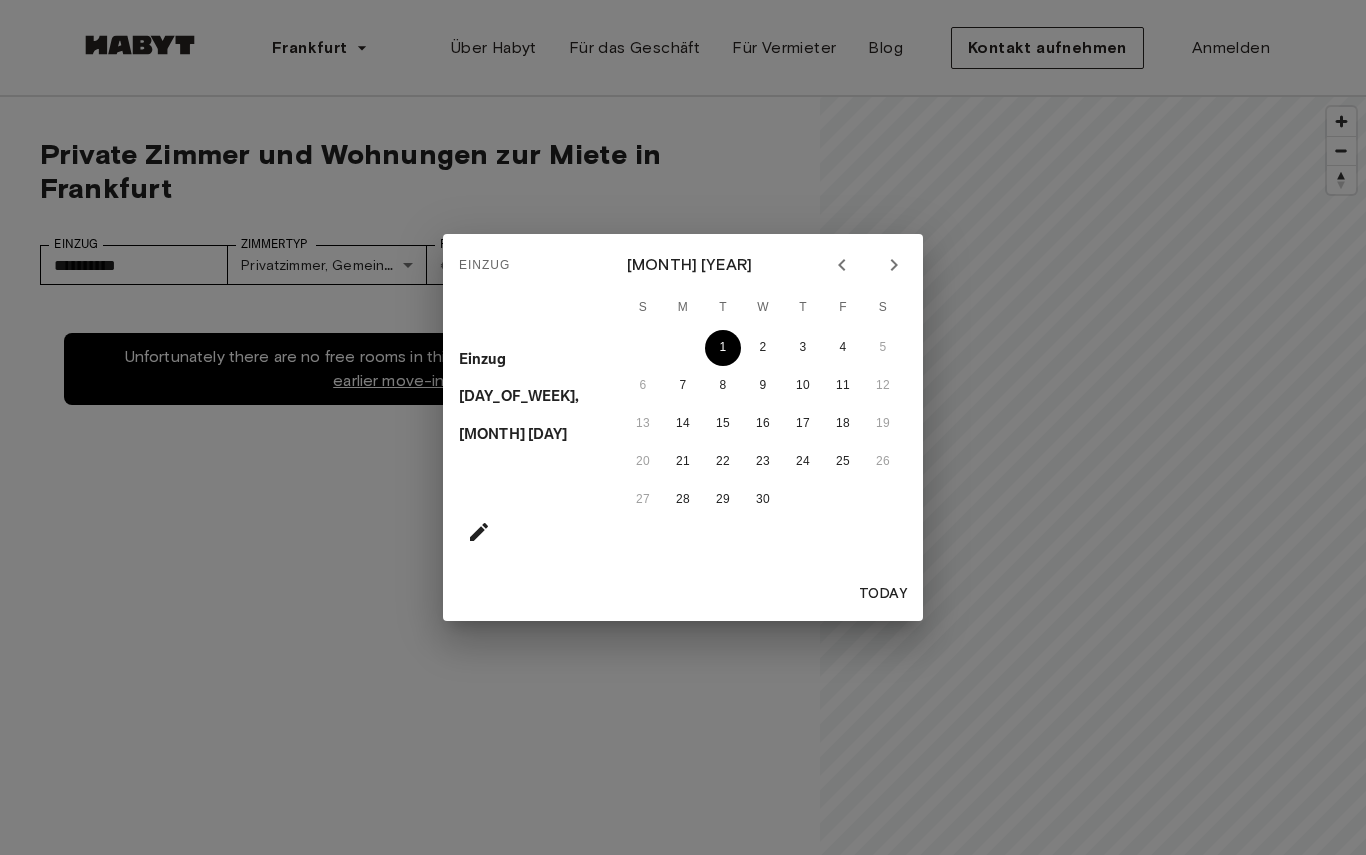 click on "1" at bounding box center [723, 348] 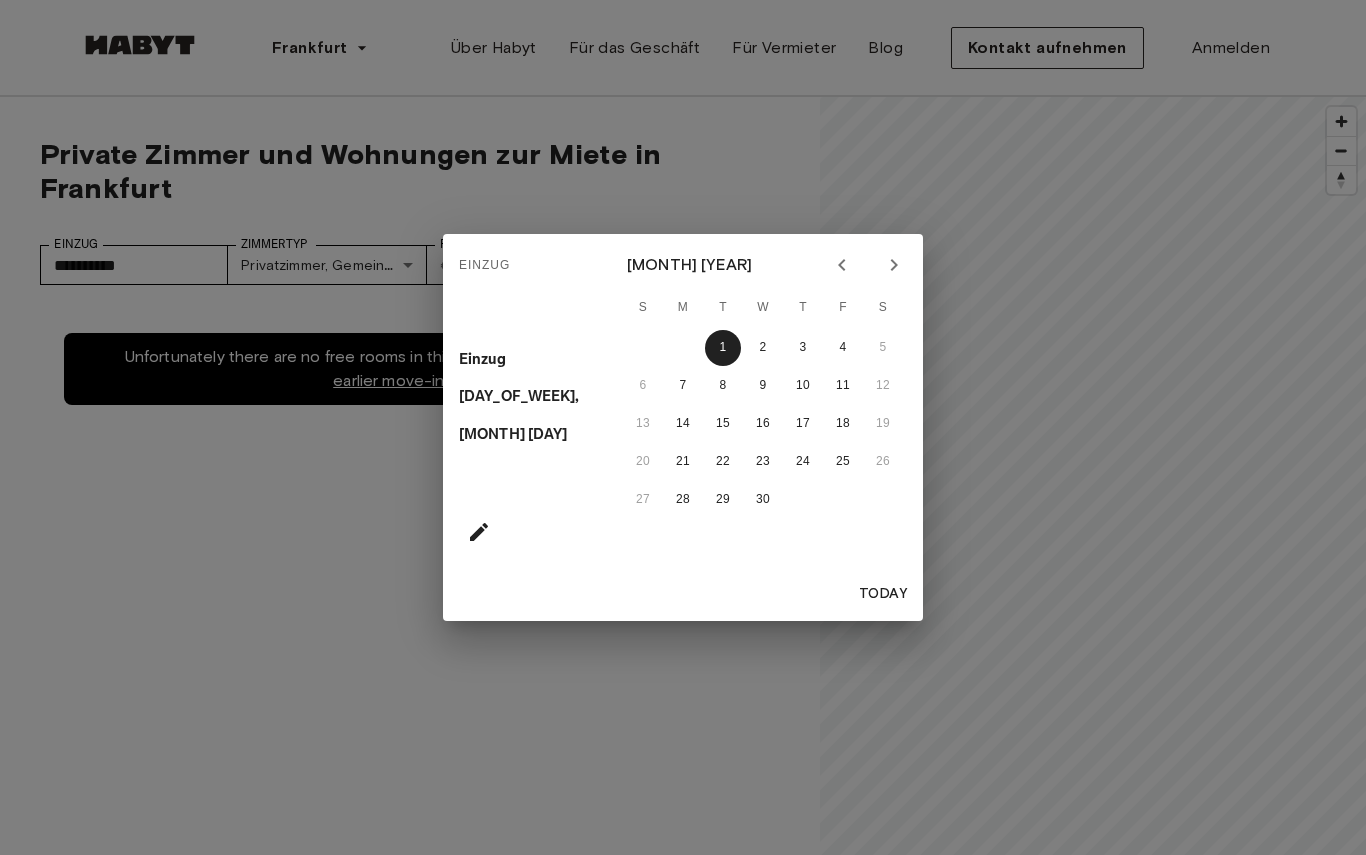 click 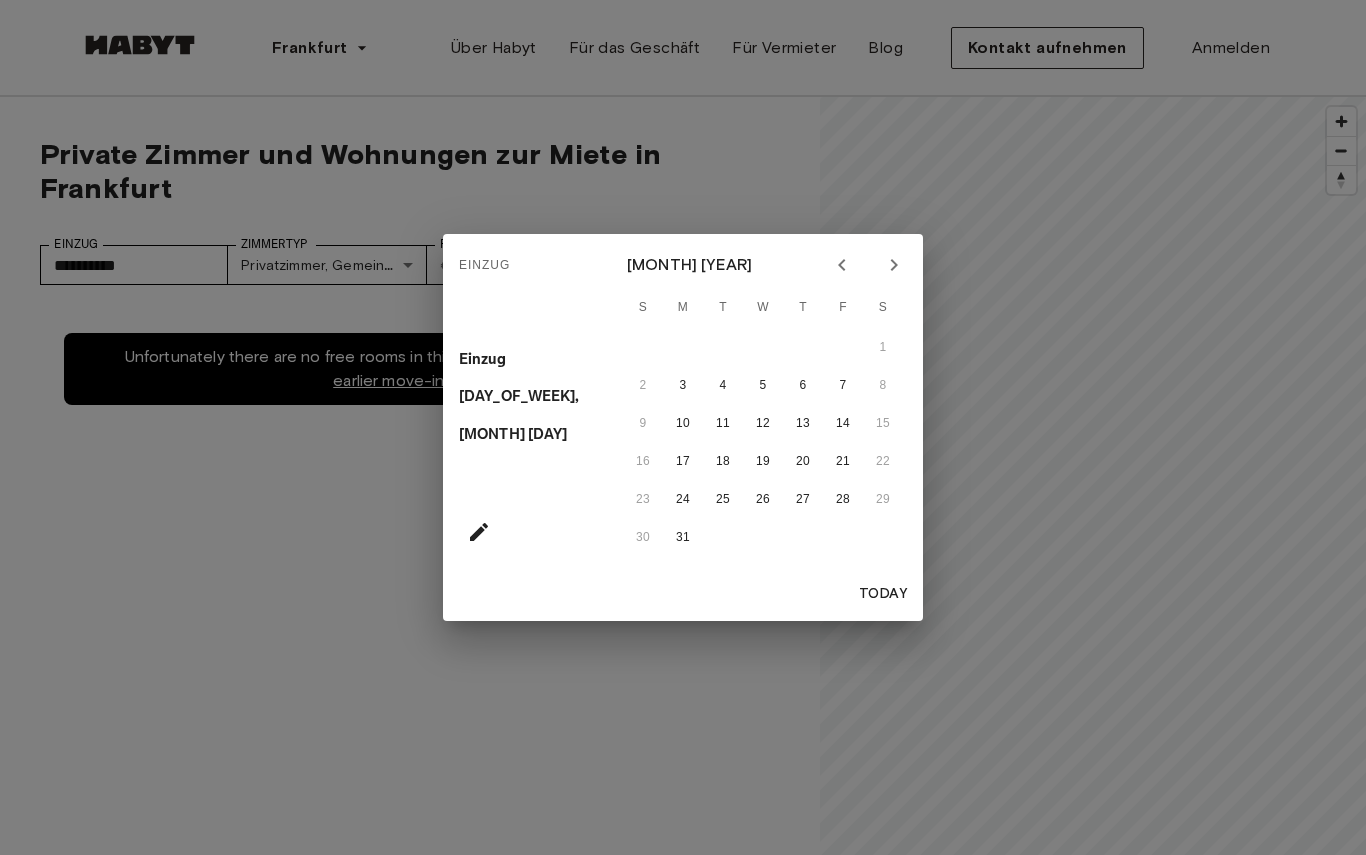 click 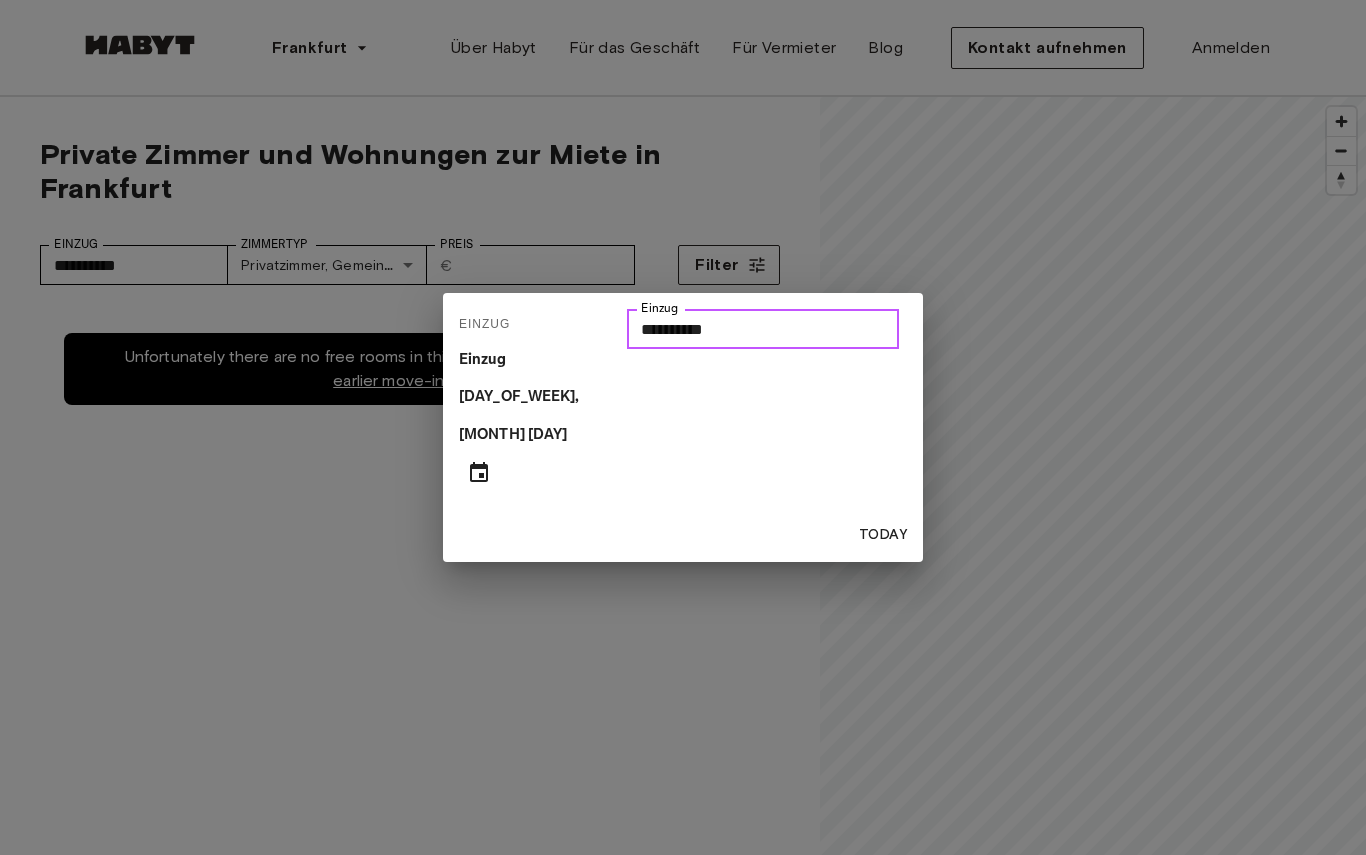 click on "**********" at bounding box center [763, 329] 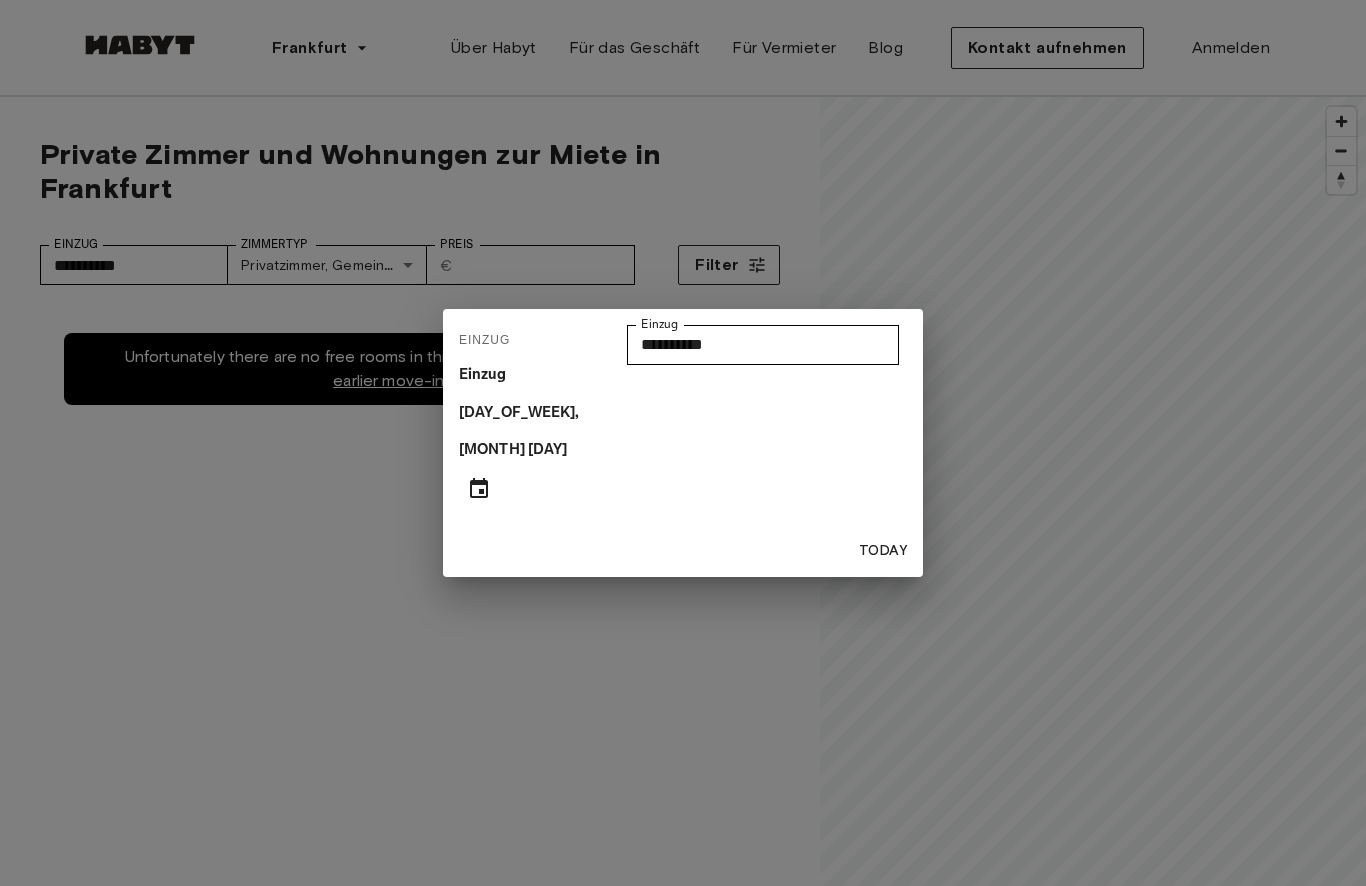 click on "**********" at bounding box center (683, 443) 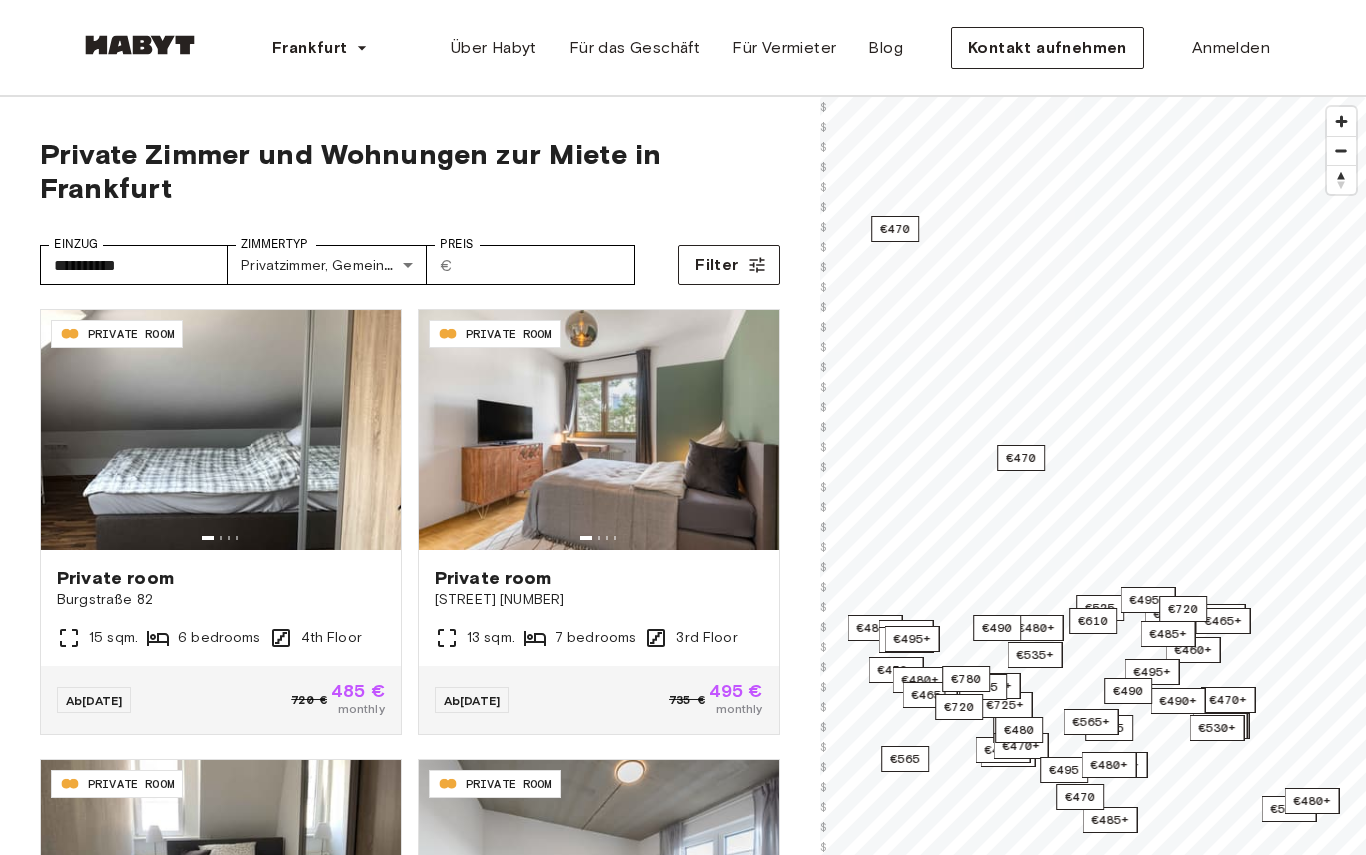 scroll, scrollTop: 0, scrollLeft: 0, axis: both 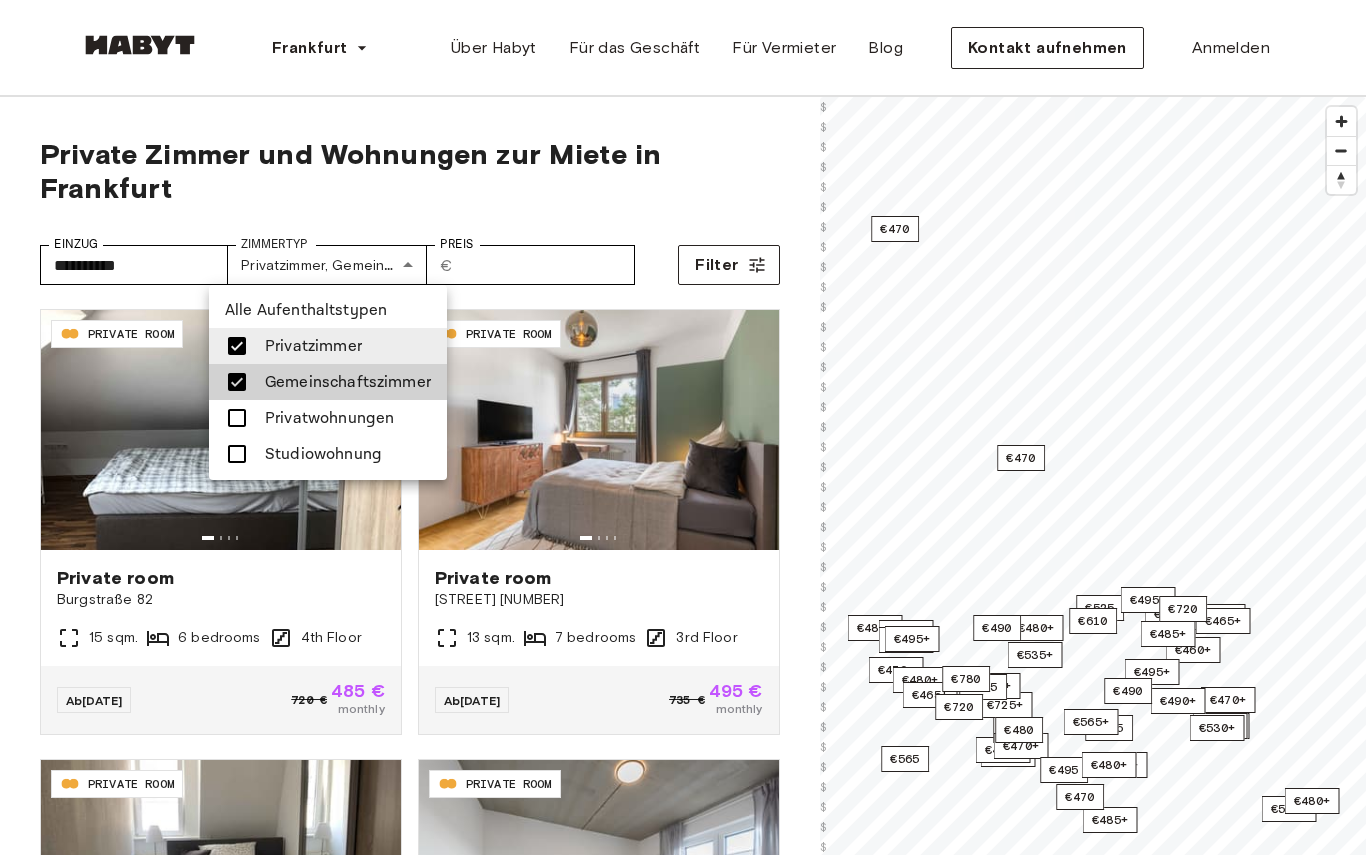 click on "Gemeinschaftszimmer" at bounding box center (348, 382) 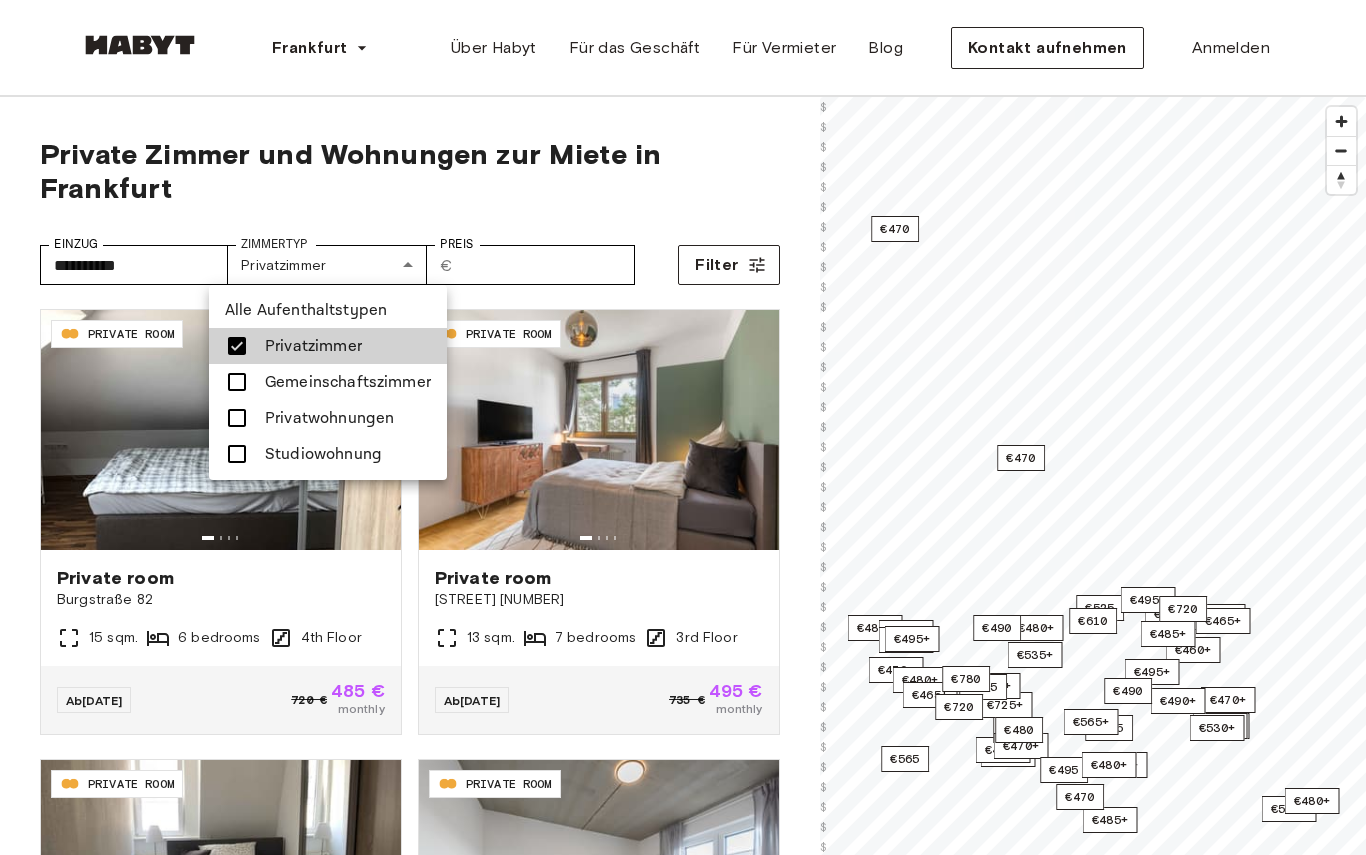 click on "Privatwohnungen" at bounding box center [328, 418] 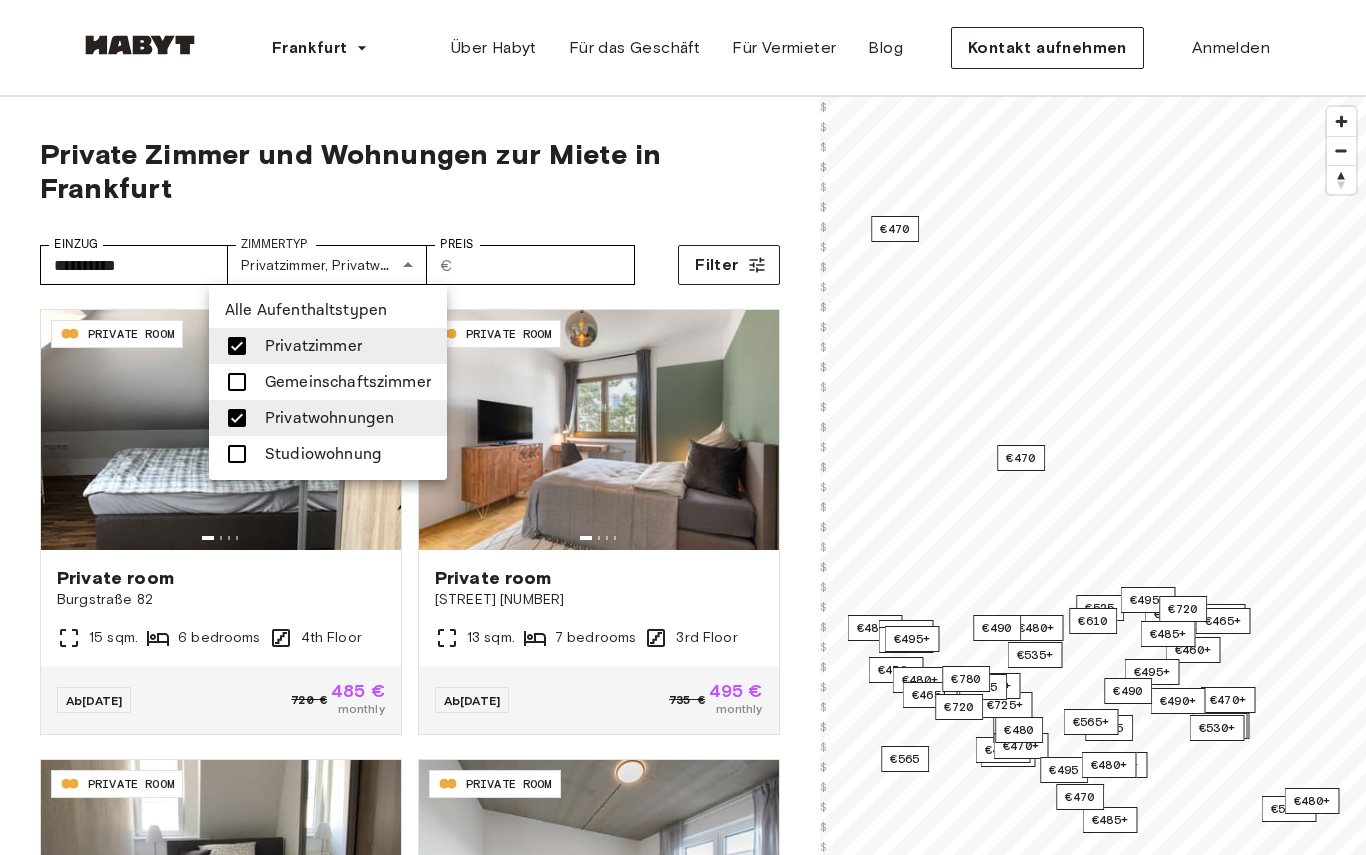 click on "Studiowohnung" at bounding box center (323, 454) 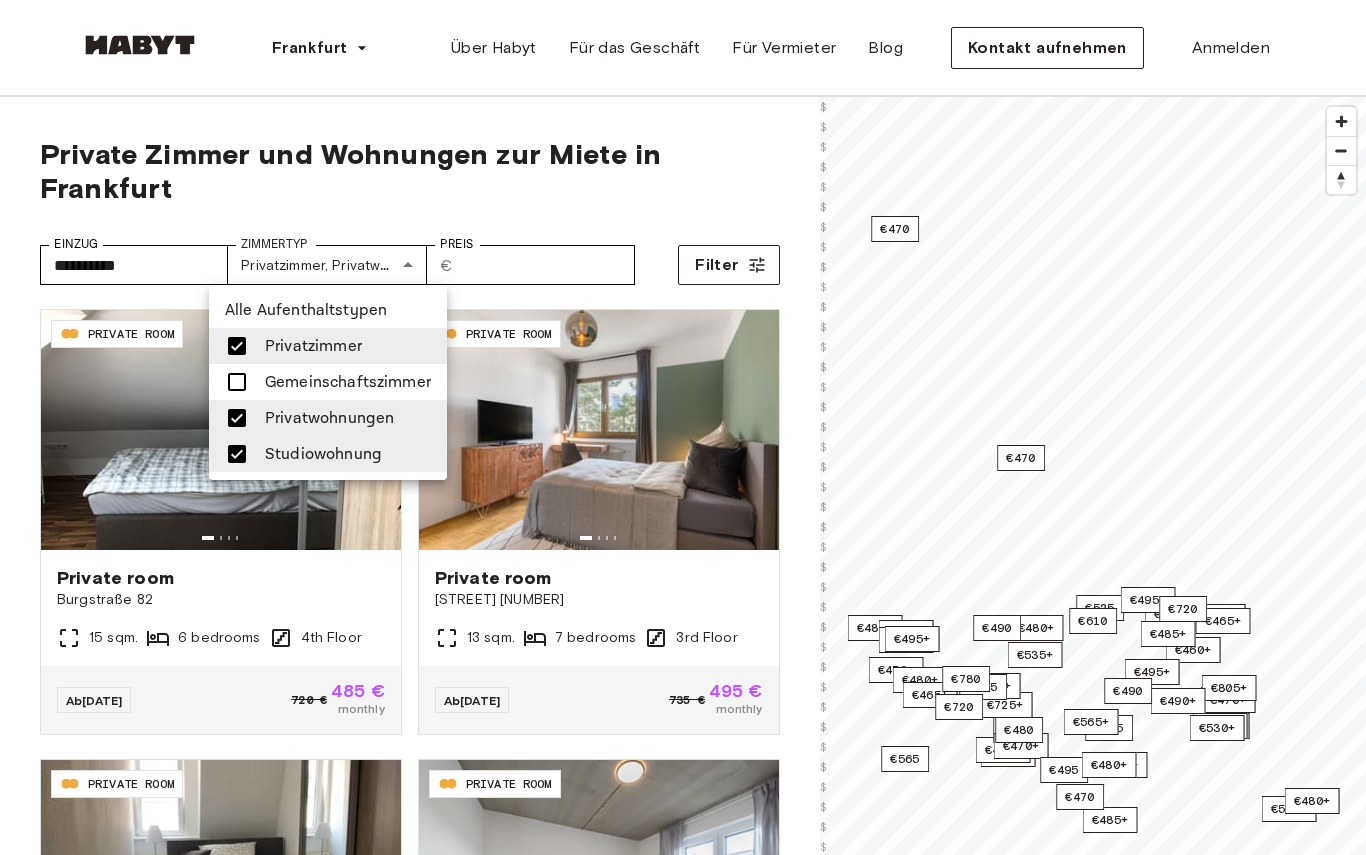 click on "Privatzimmer" at bounding box center [328, 346] 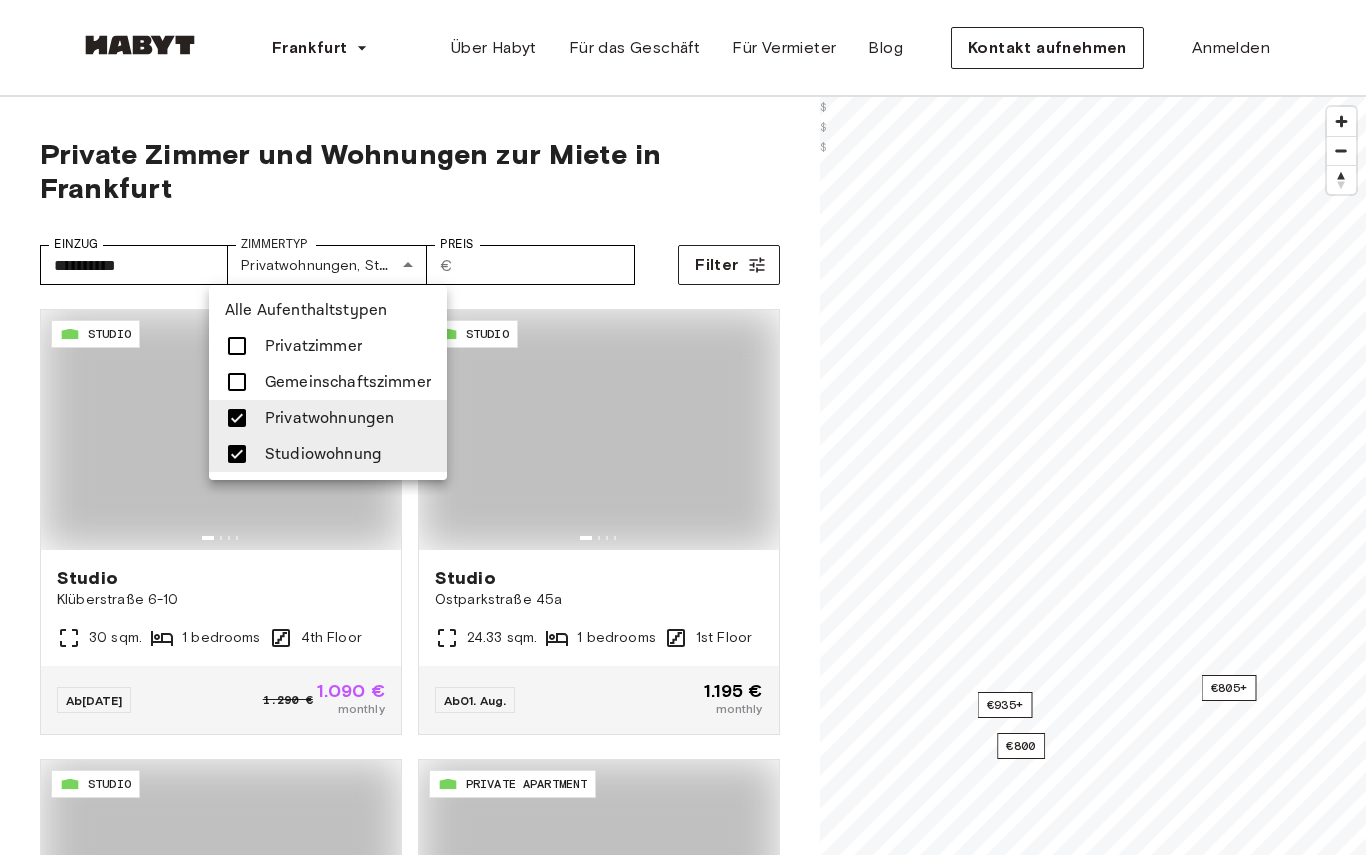 type on "**********" 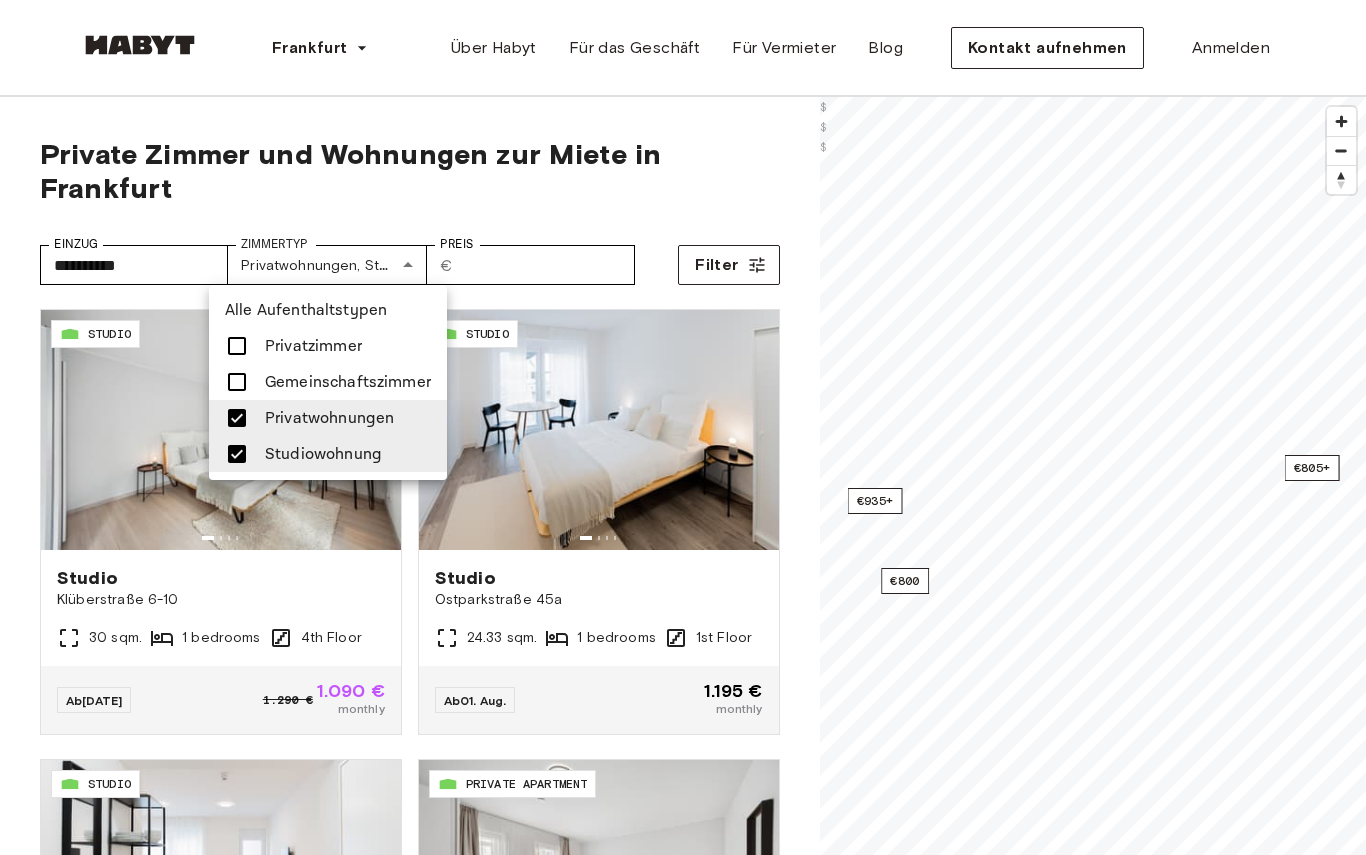 click at bounding box center (683, 427) 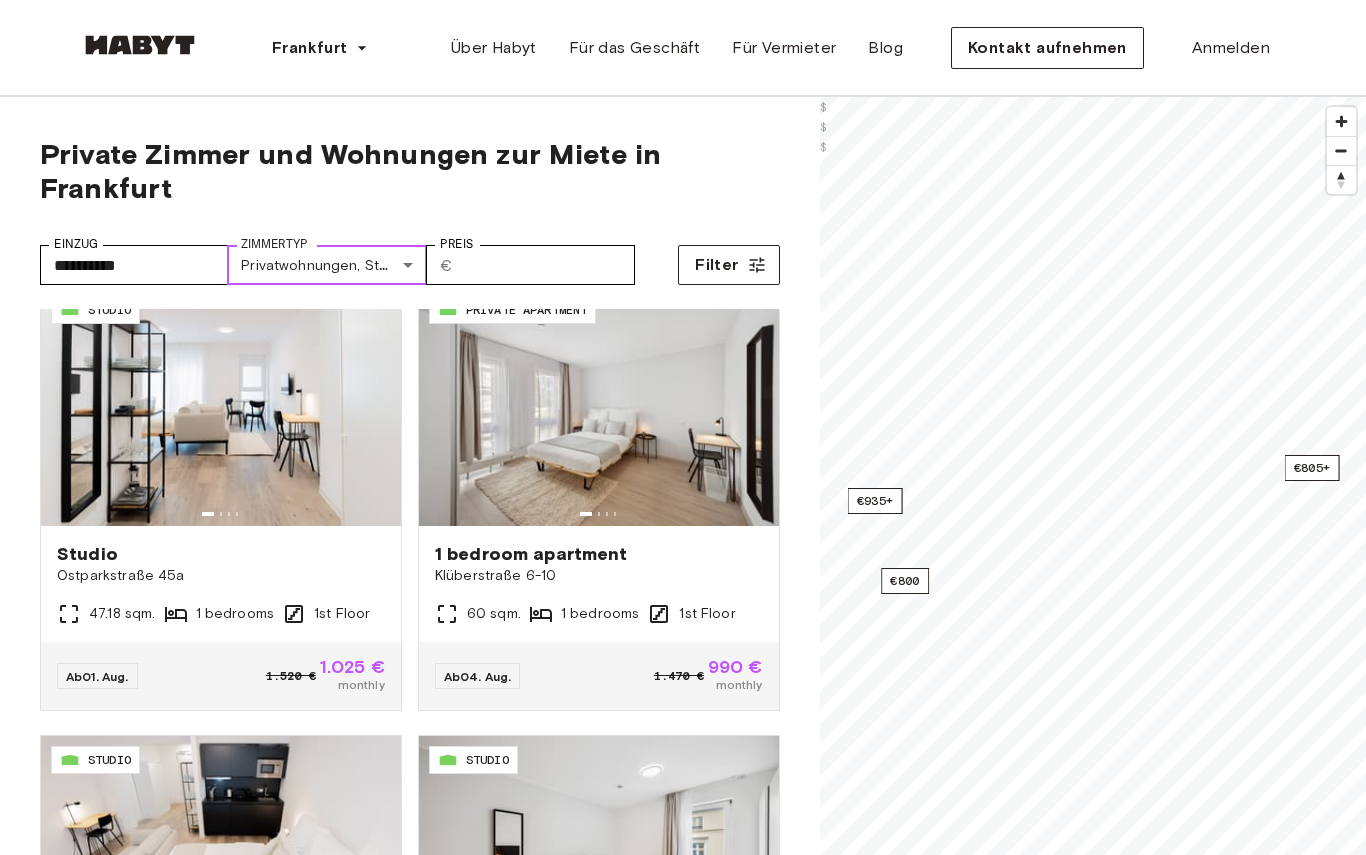 scroll, scrollTop: 462, scrollLeft: 0, axis: vertical 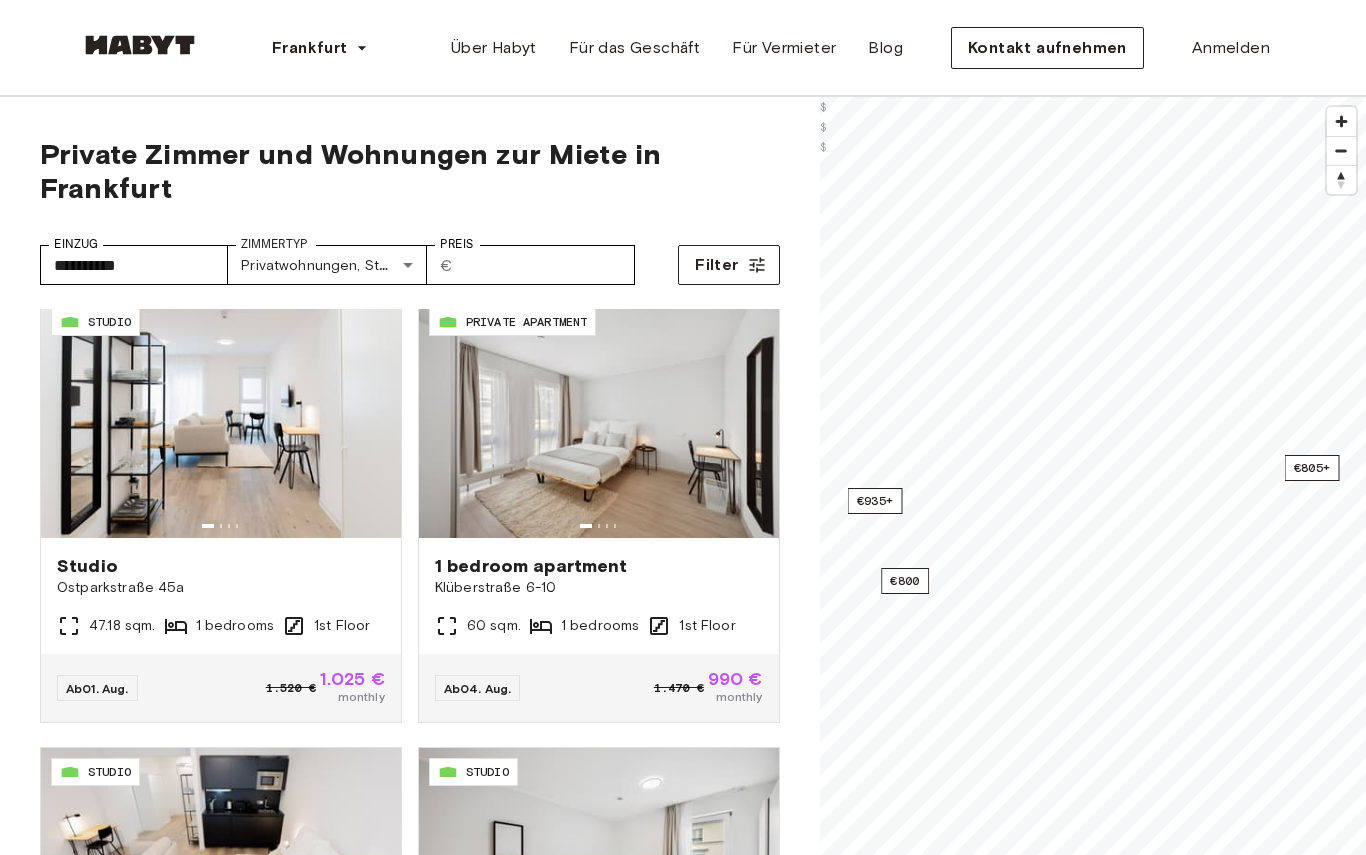 click on "Klüberstraße 6-10" at bounding box center [599, 588] 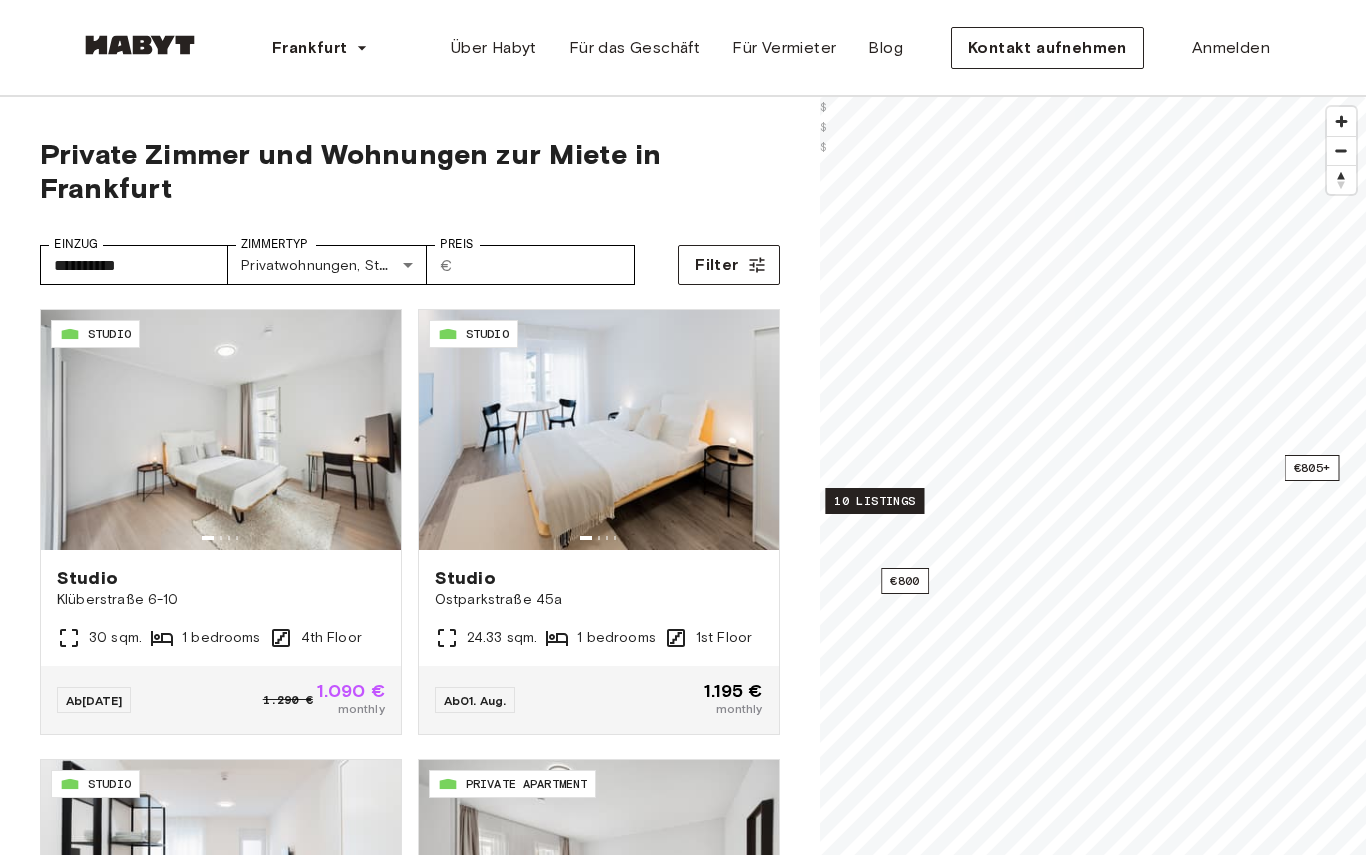 scroll, scrollTop: 0, scrollLeft: 0, axis: both 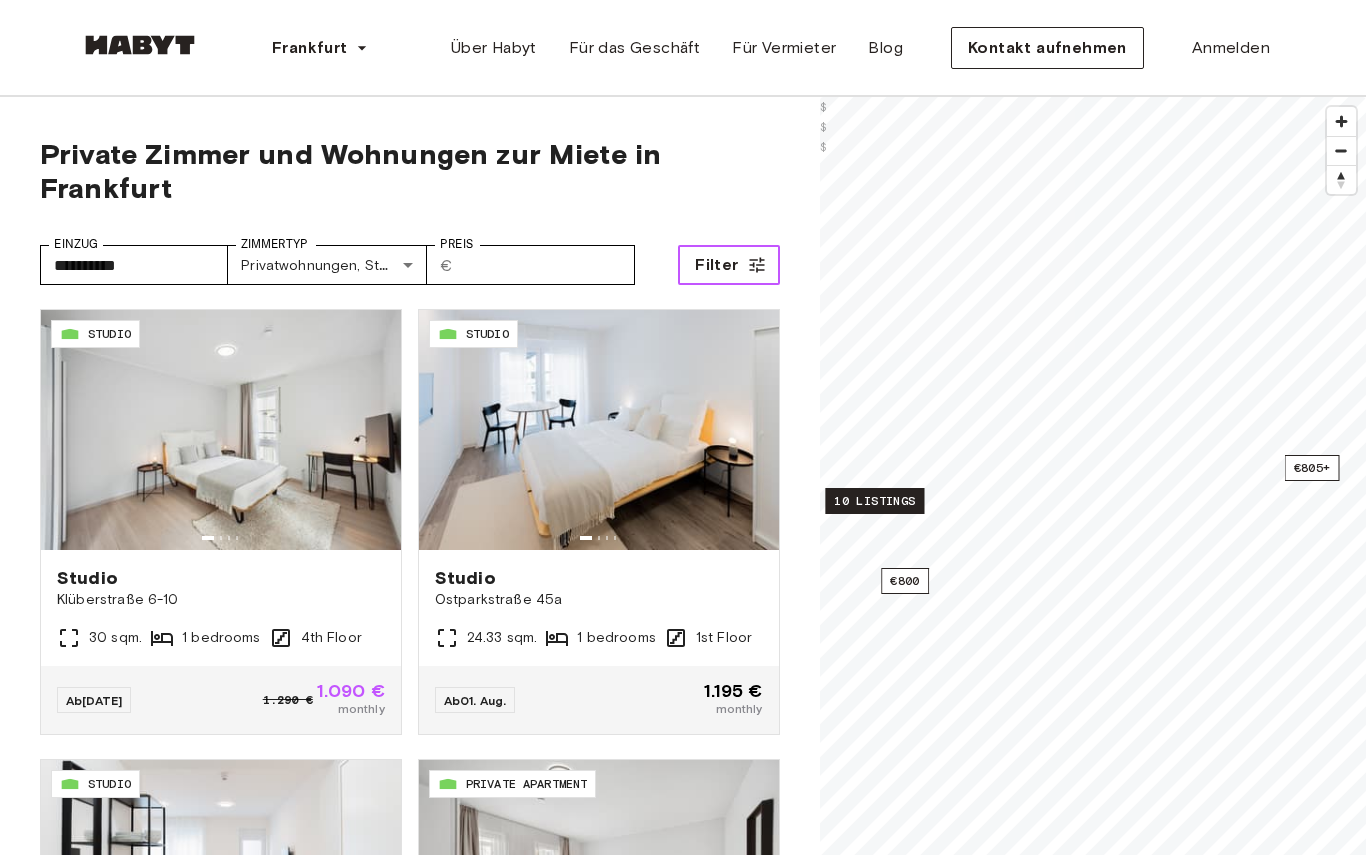 click 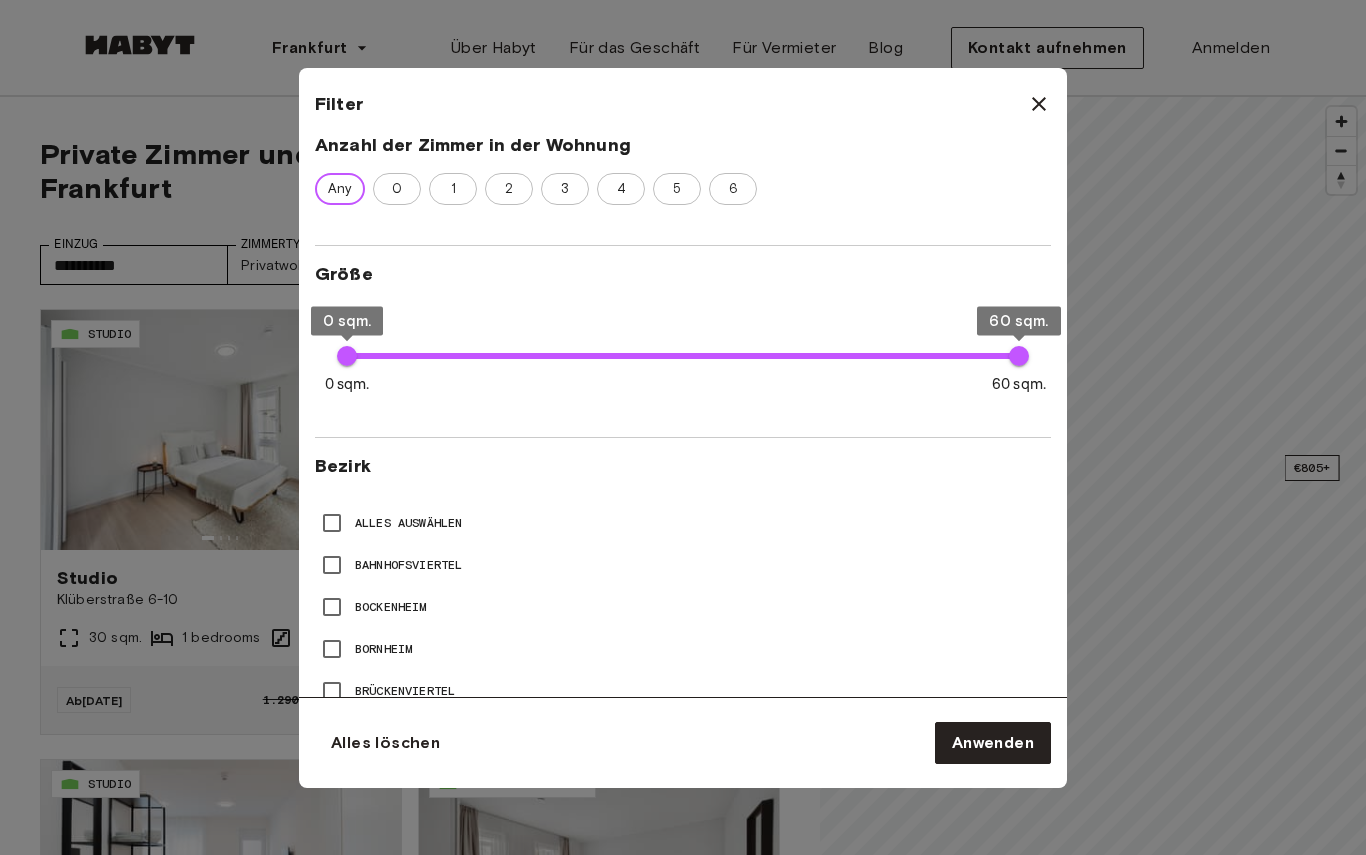 scroll, scrollTop: 744, scrollLeft: 0, axis: vertical 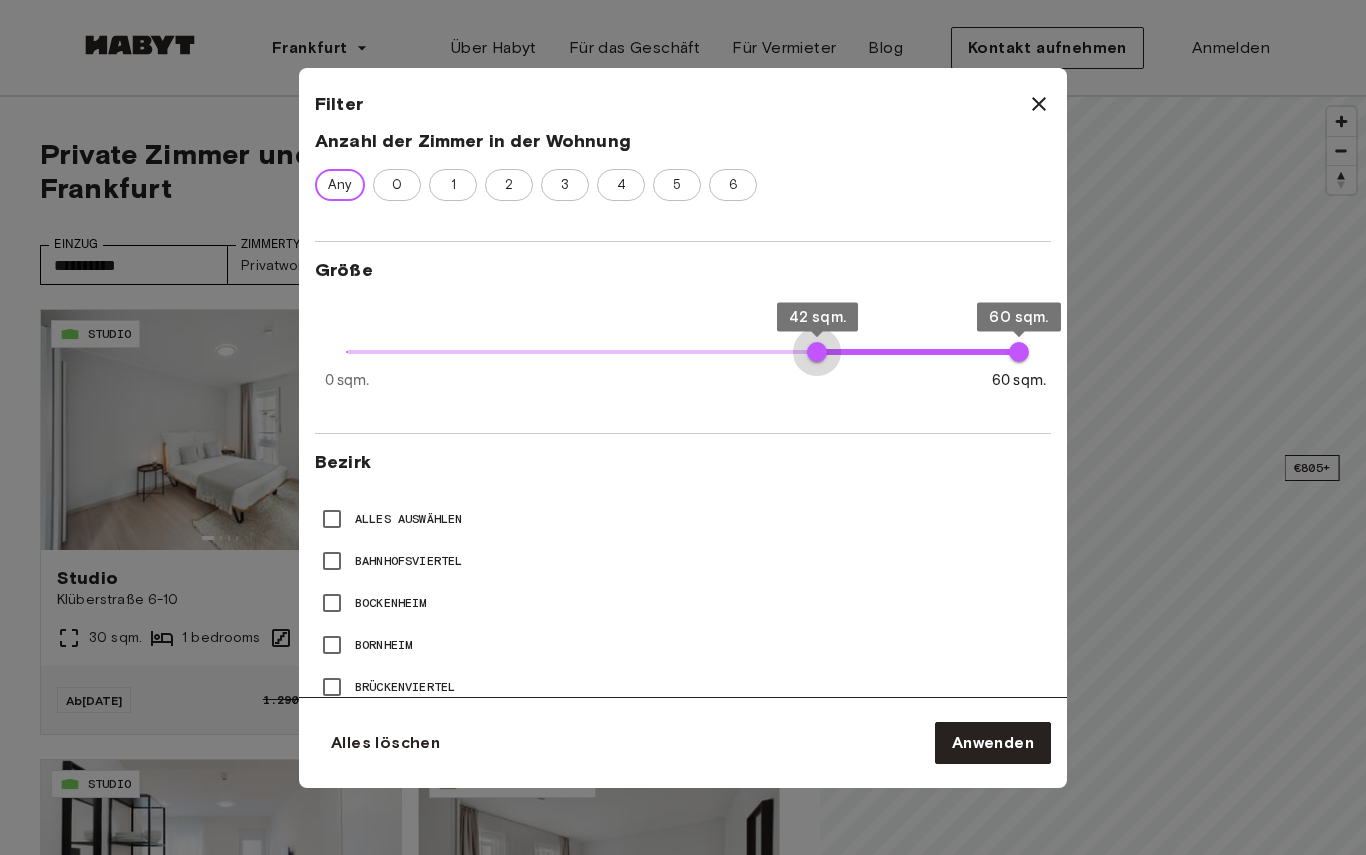 type on "**" 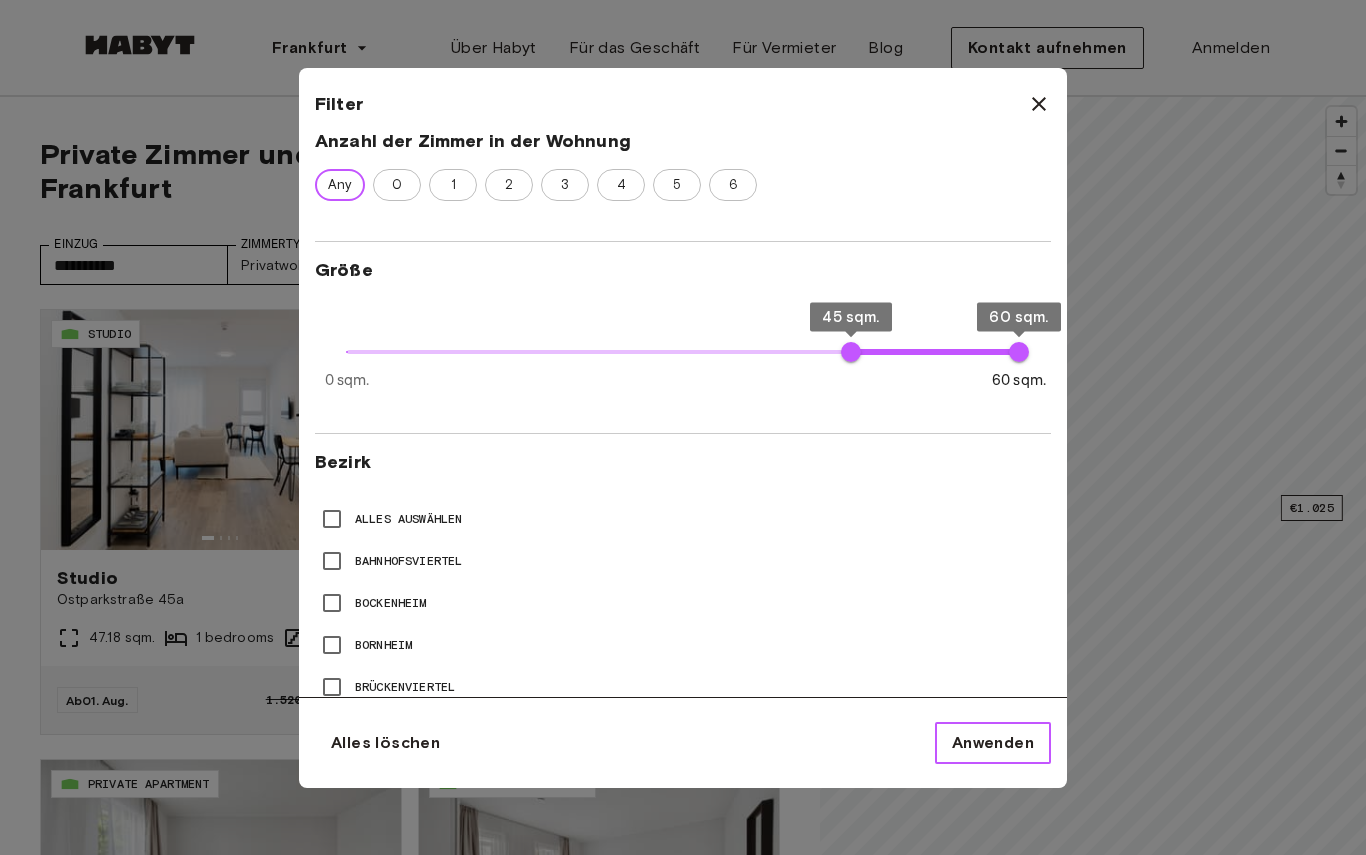 click on "Anwenden" at bounding box center [993, 743] 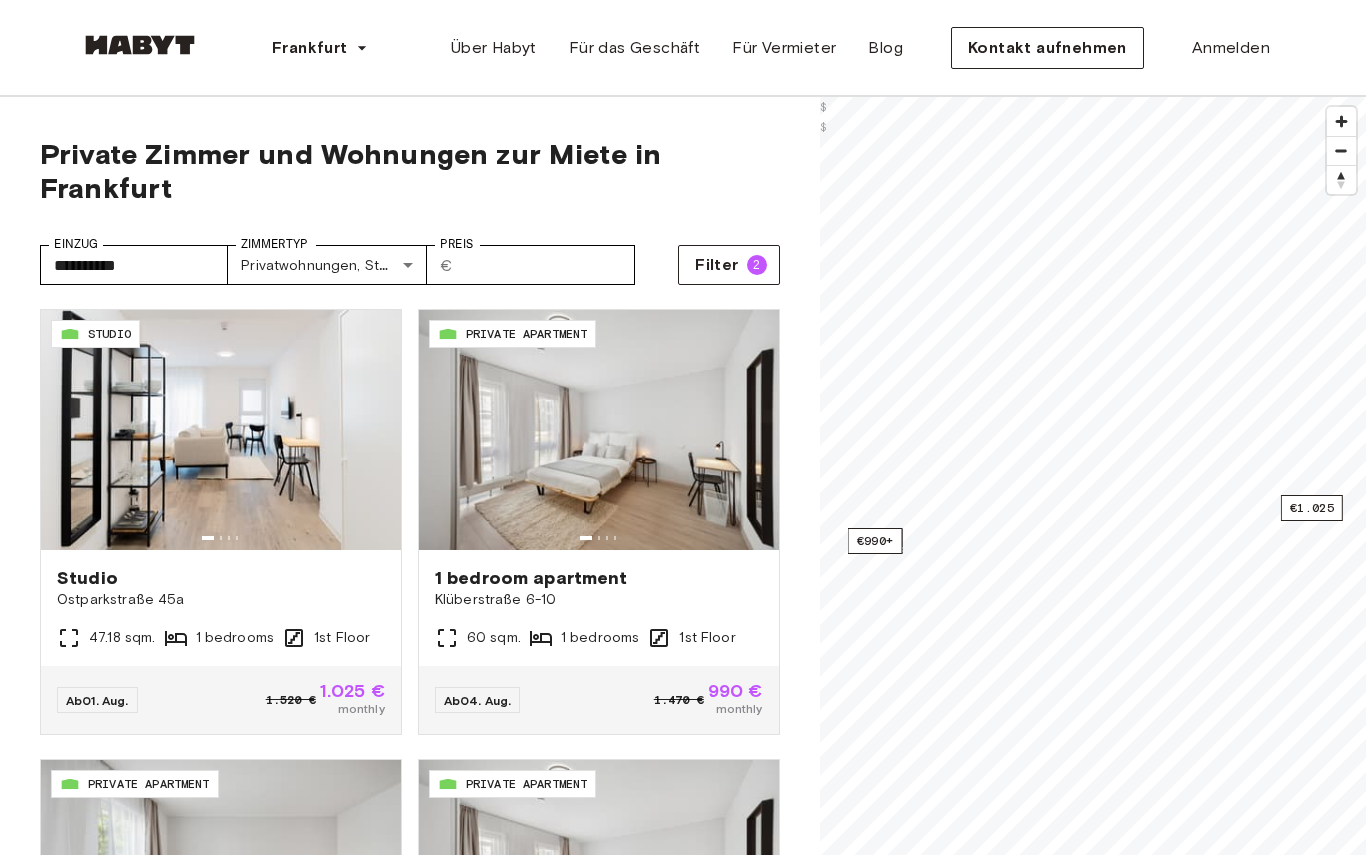 click on "Studio" at bounding box center (221, 578) 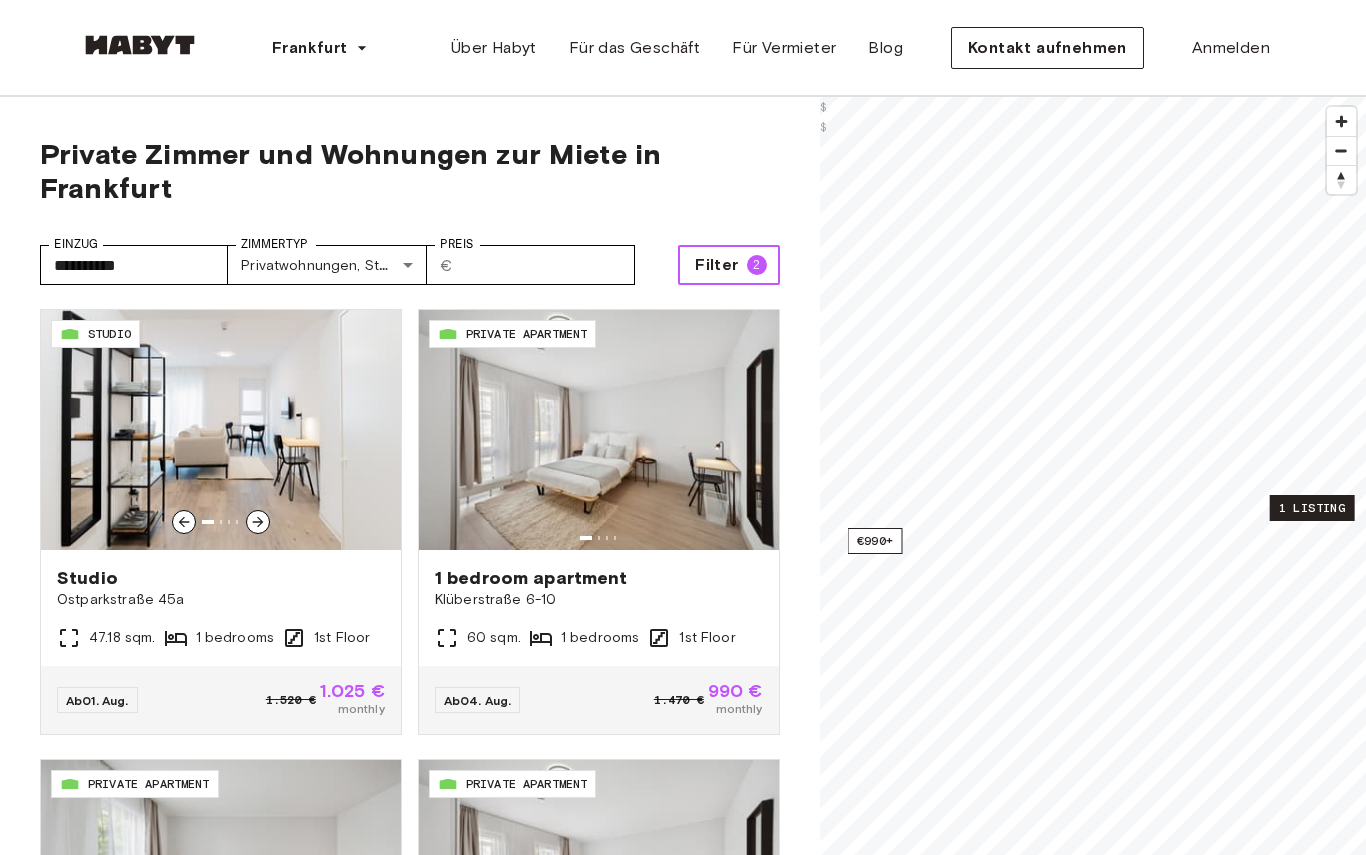 click on "Filter" at bounding box center [716, 265] 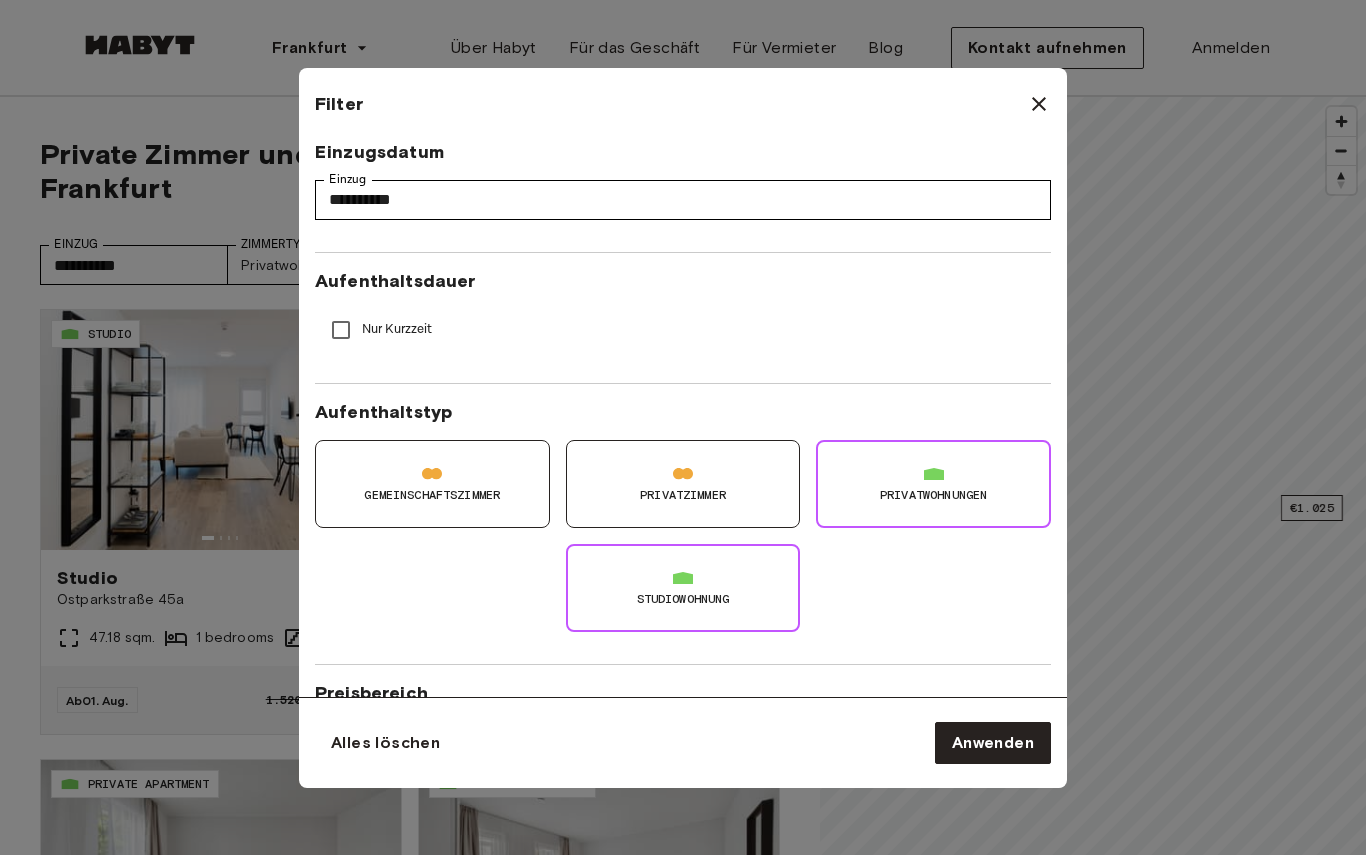 scroll, scrollTop: 0, scrollLeft: 0, axis: both 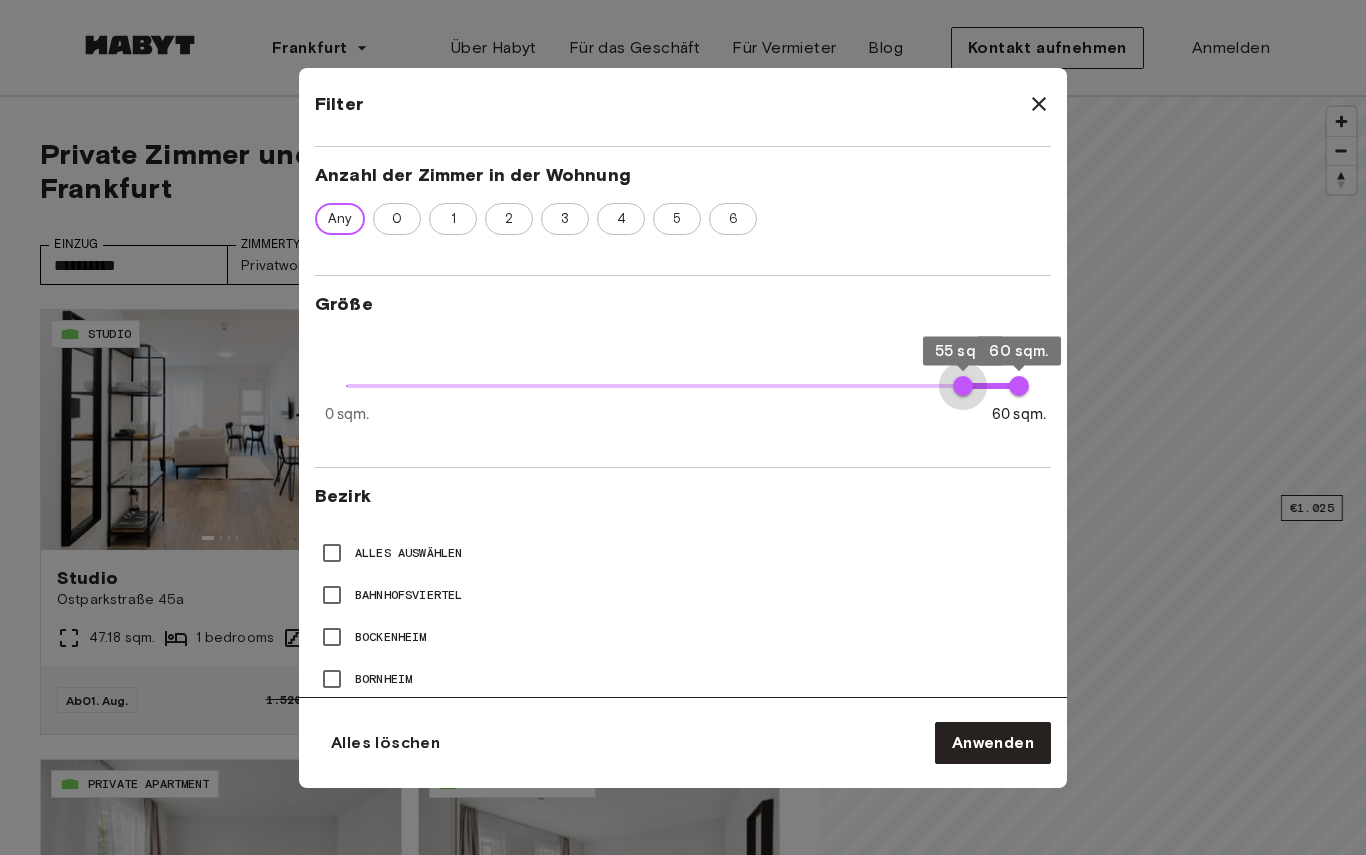 type on "**" 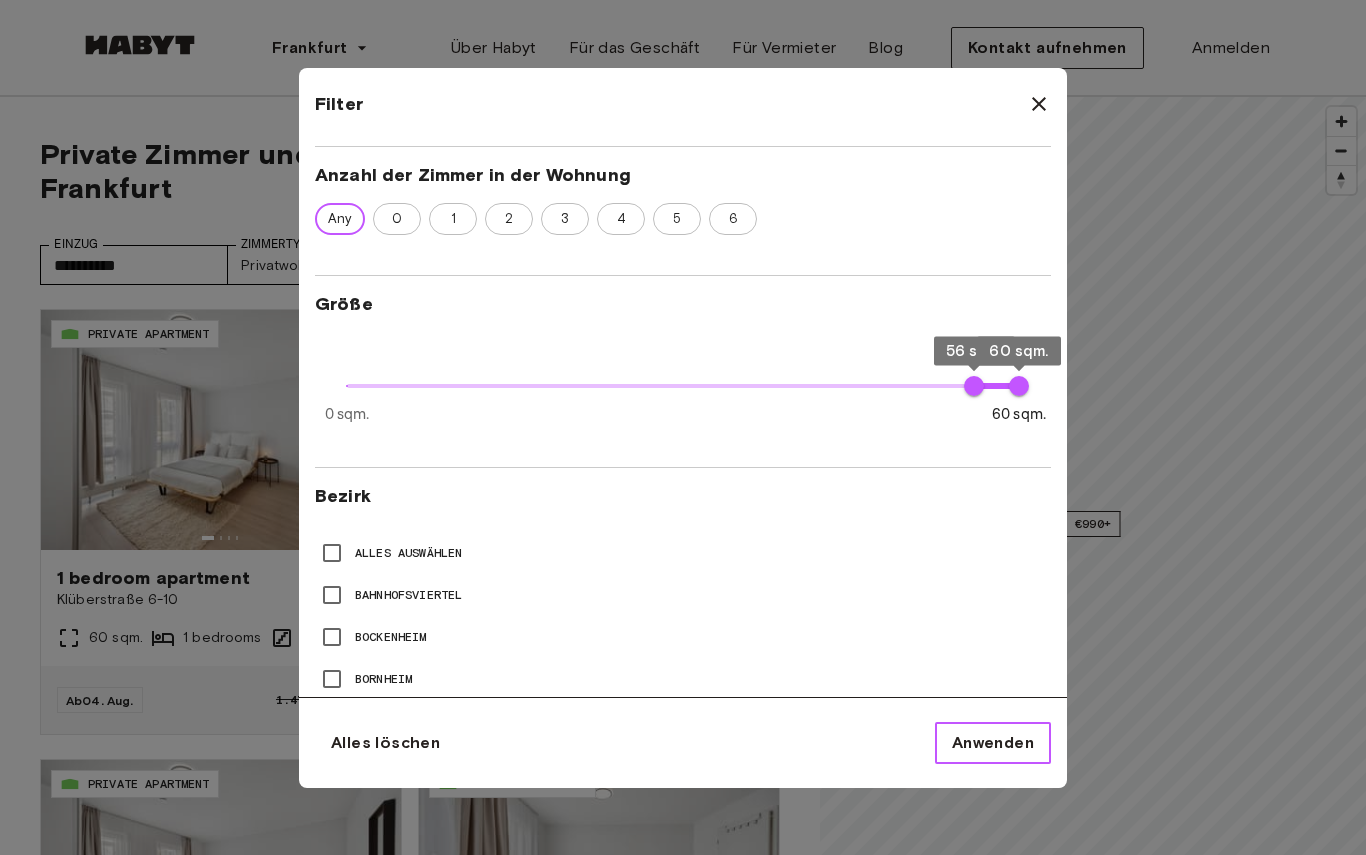 click on "Anwenden" at bounding box center [993, 743] 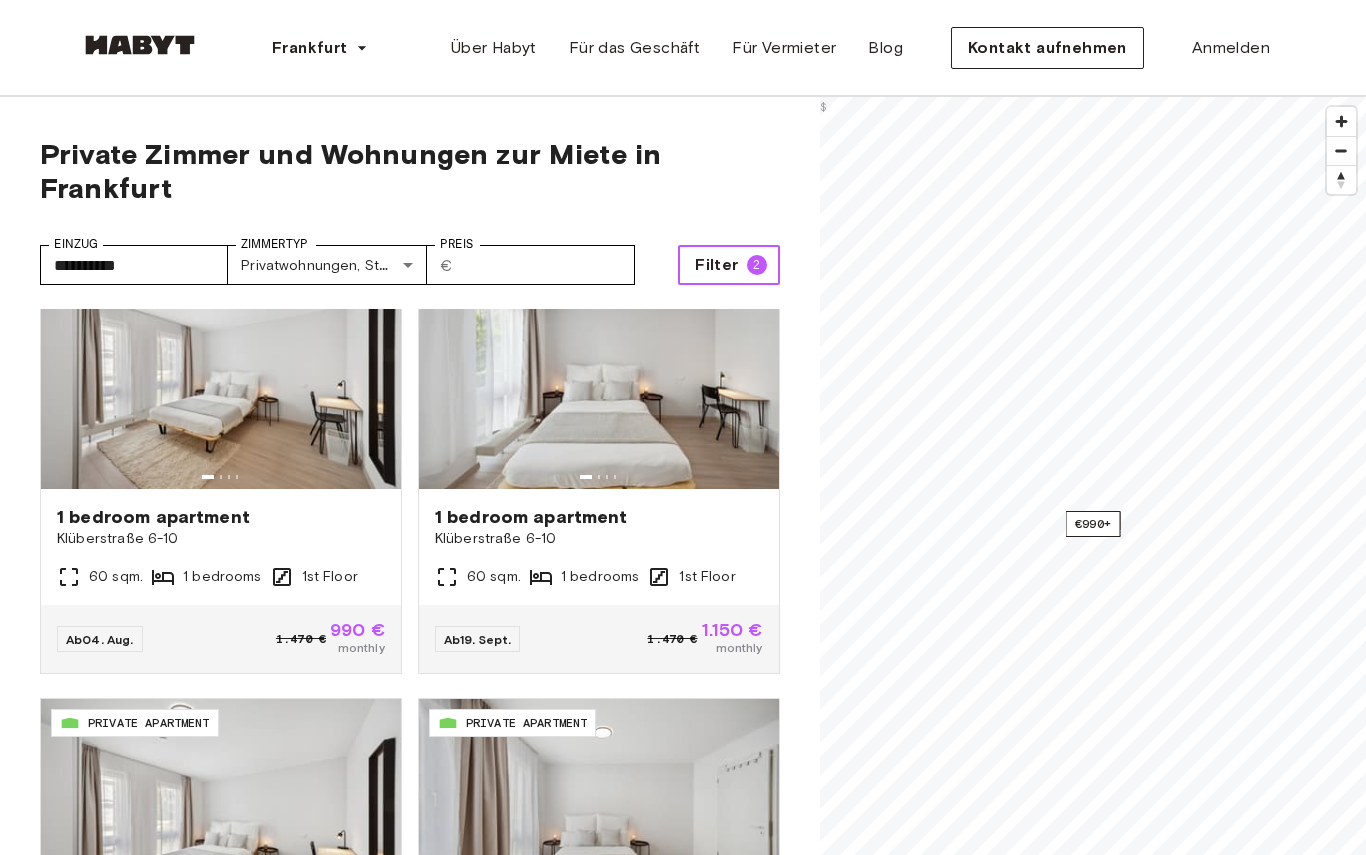 scroll, scrollTop: 61, scrollLeft: 0, axis: vertical 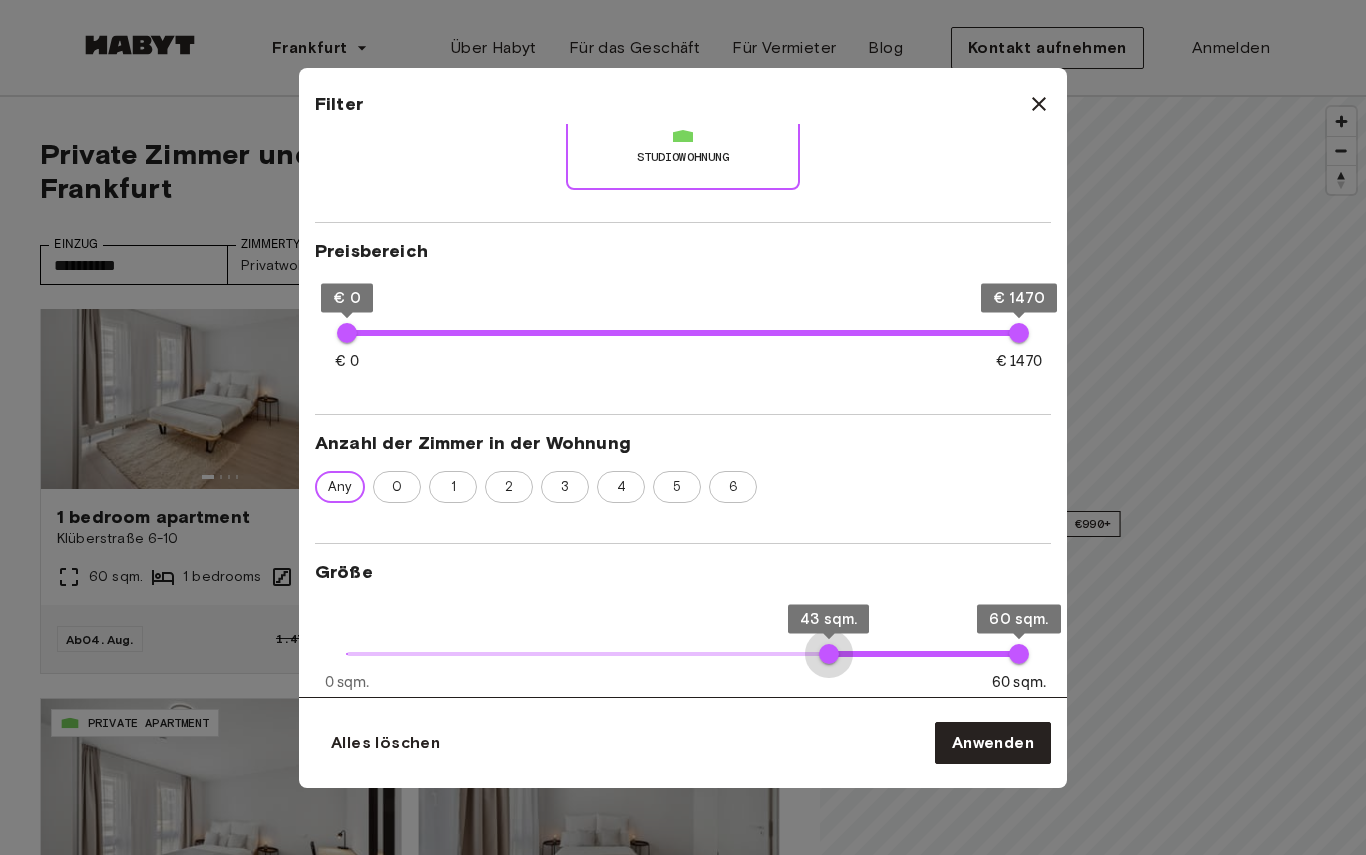 type on "**" 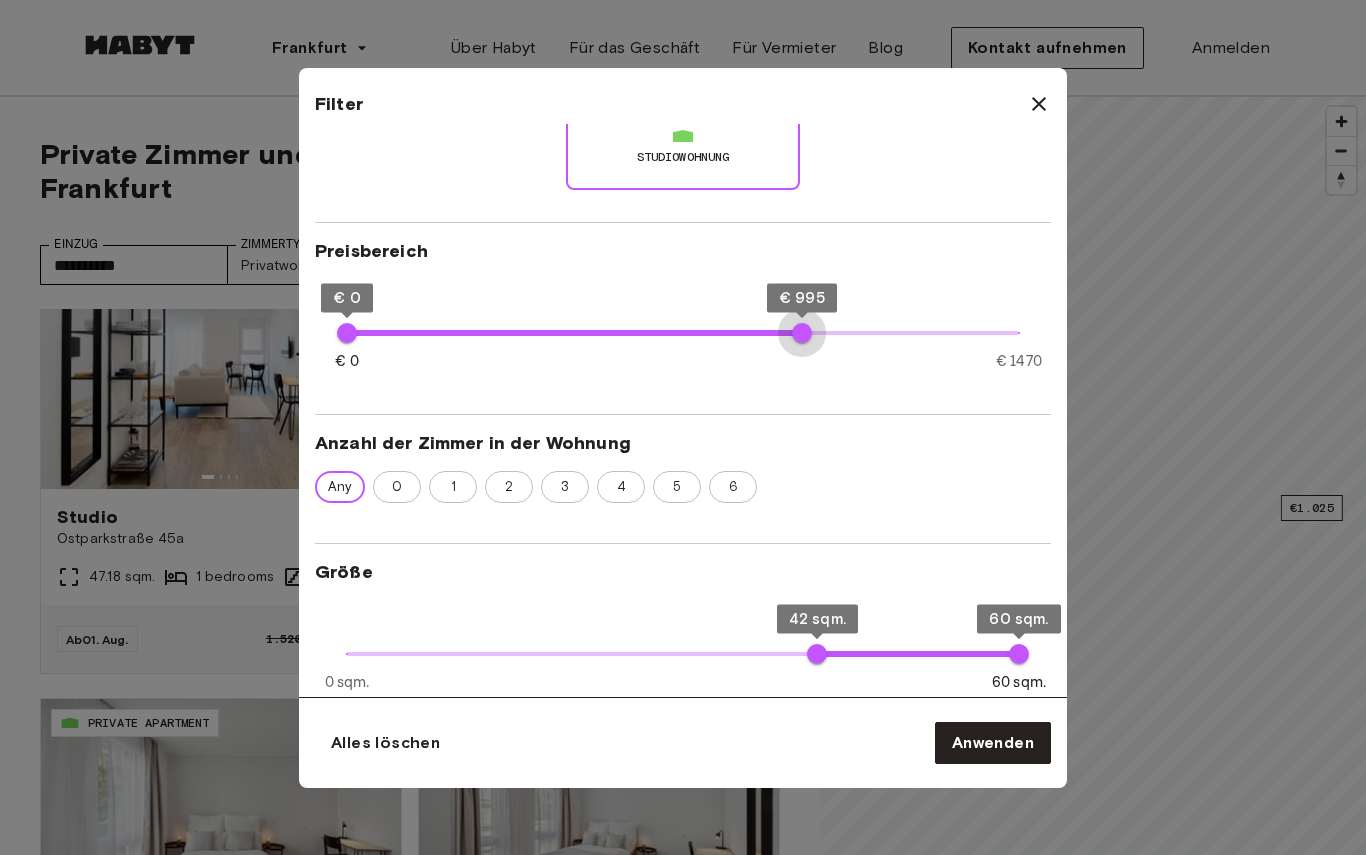 type on "***" 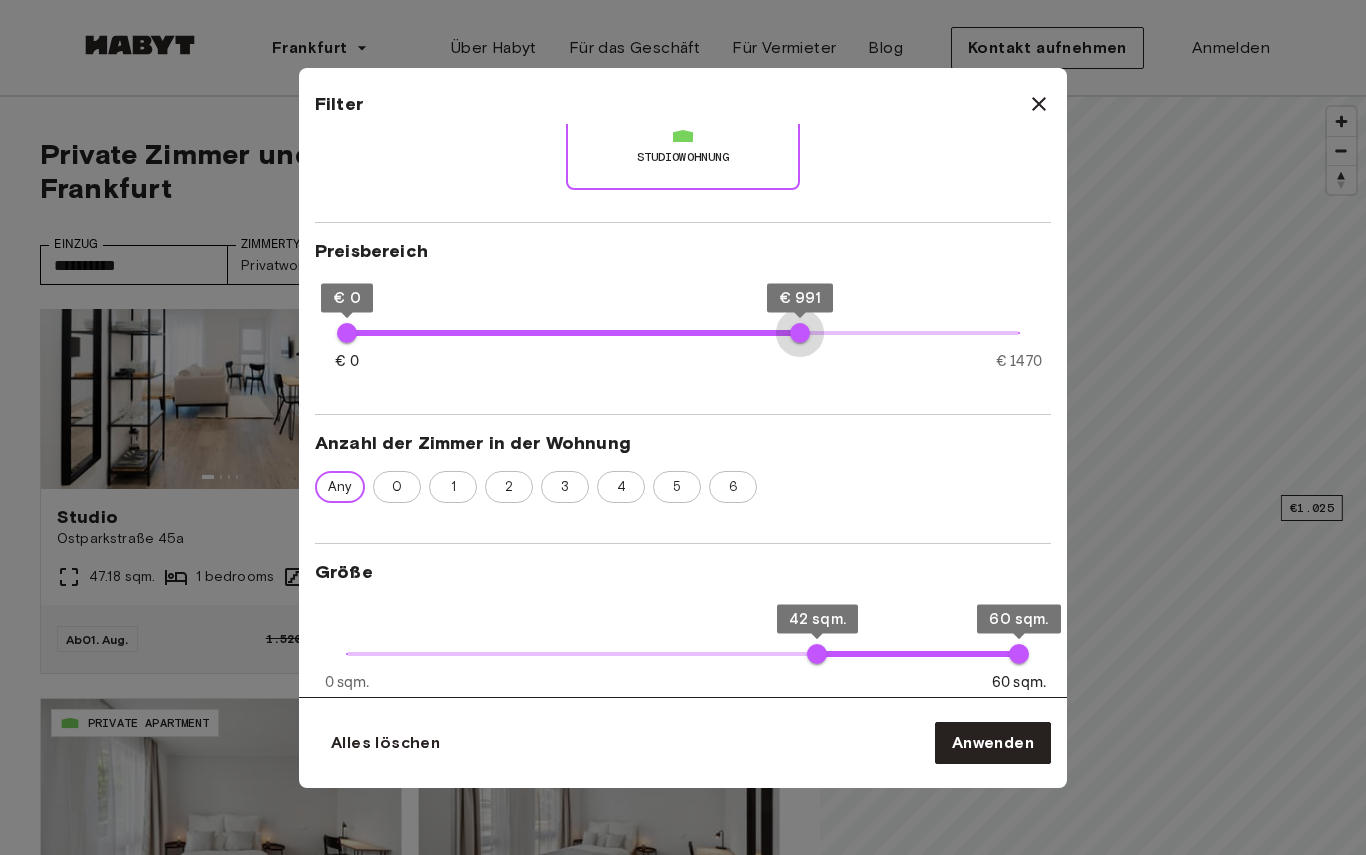 type on "***" 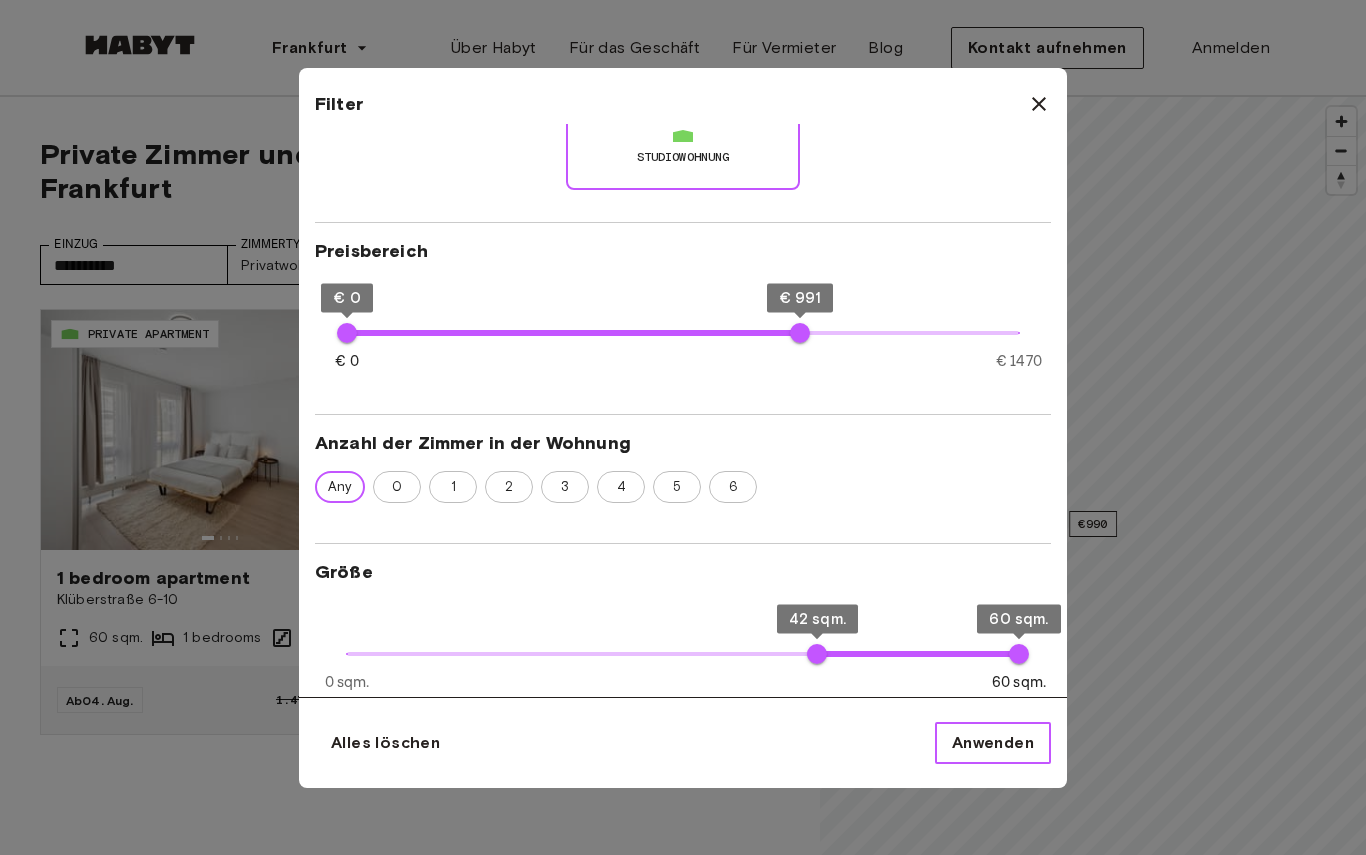 click on "Anwenden" at bounding box center (993, 743) 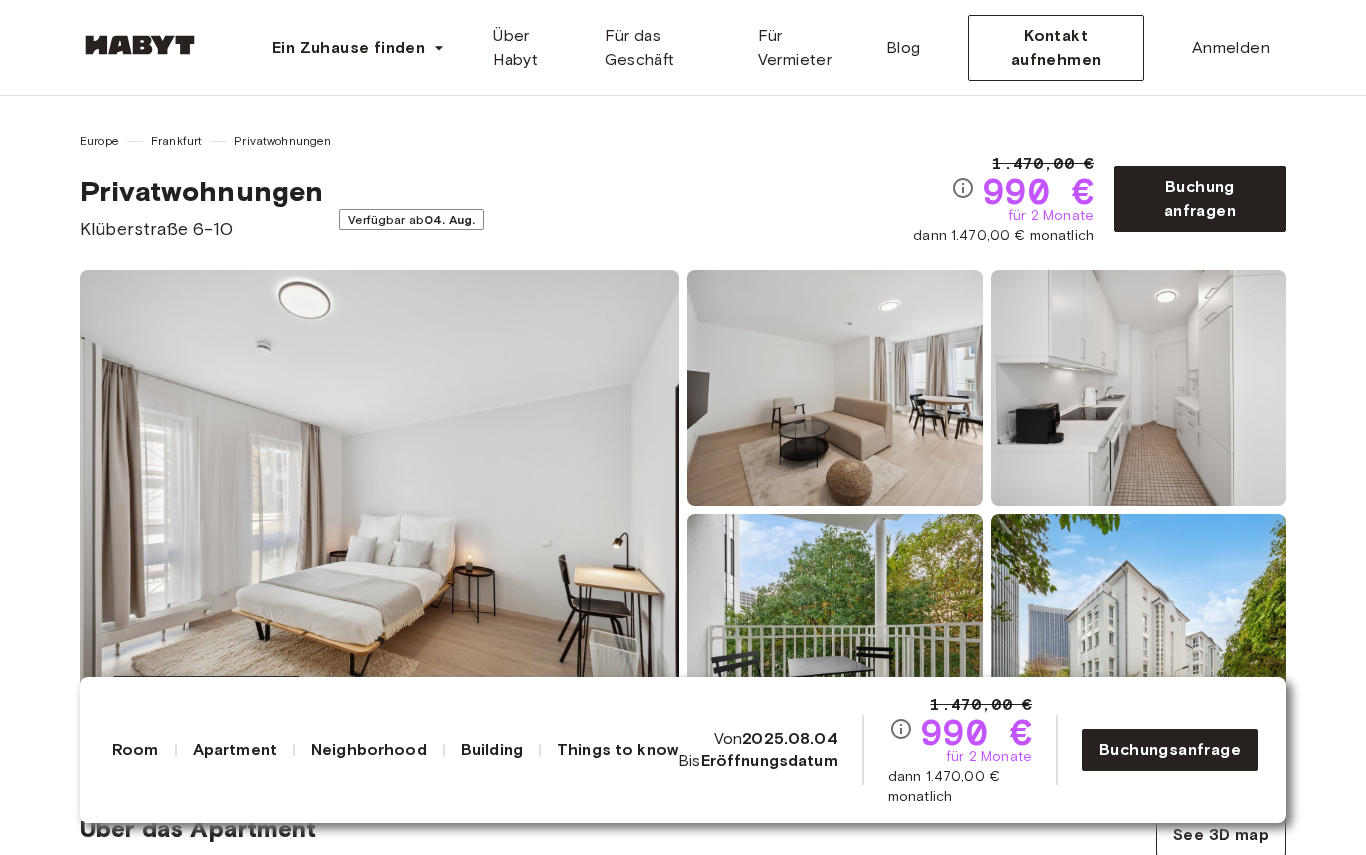 scroll, scrollTop: 0, scrollLeft: 0, axis: both 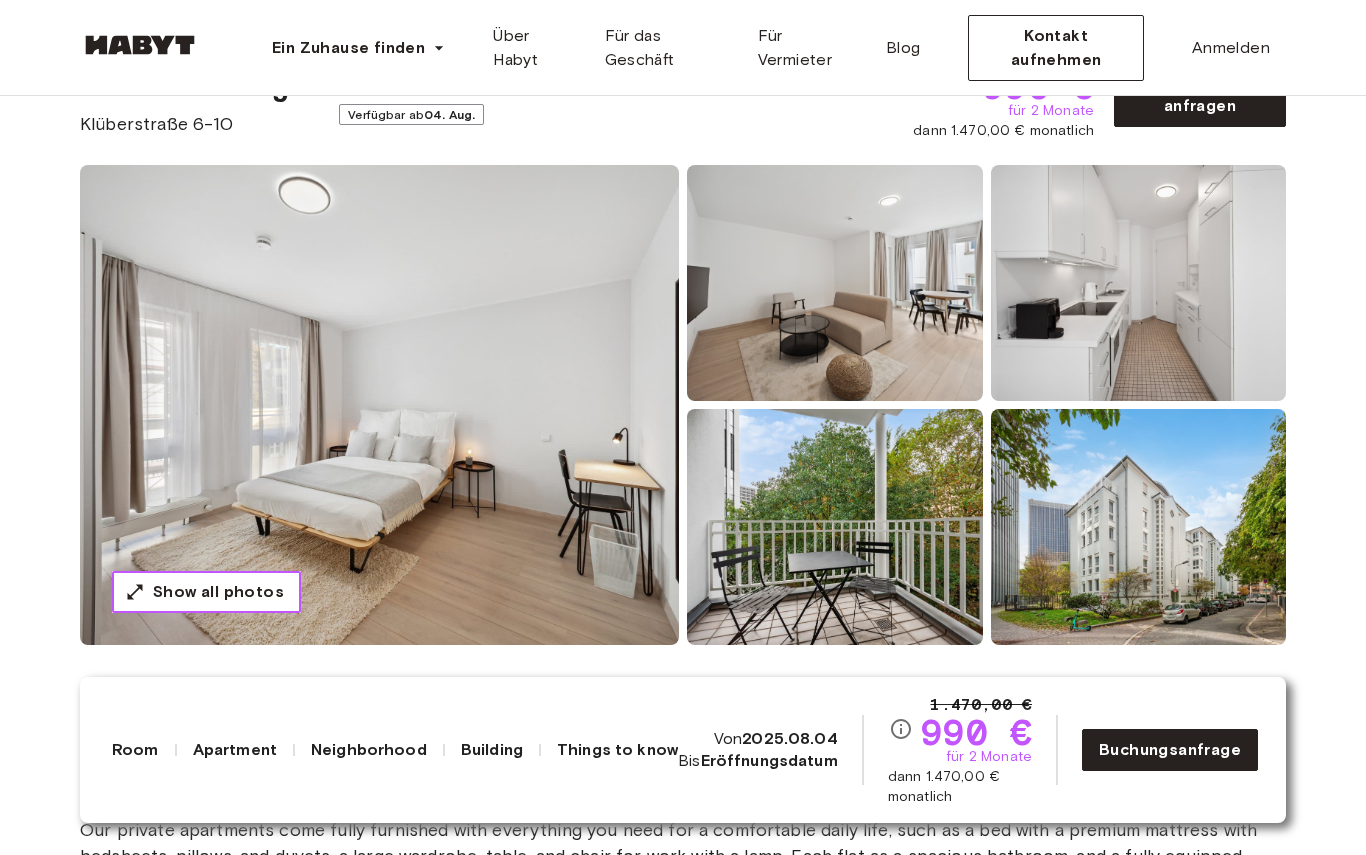 click on "Show all photos" at bounding box center (206, 592) 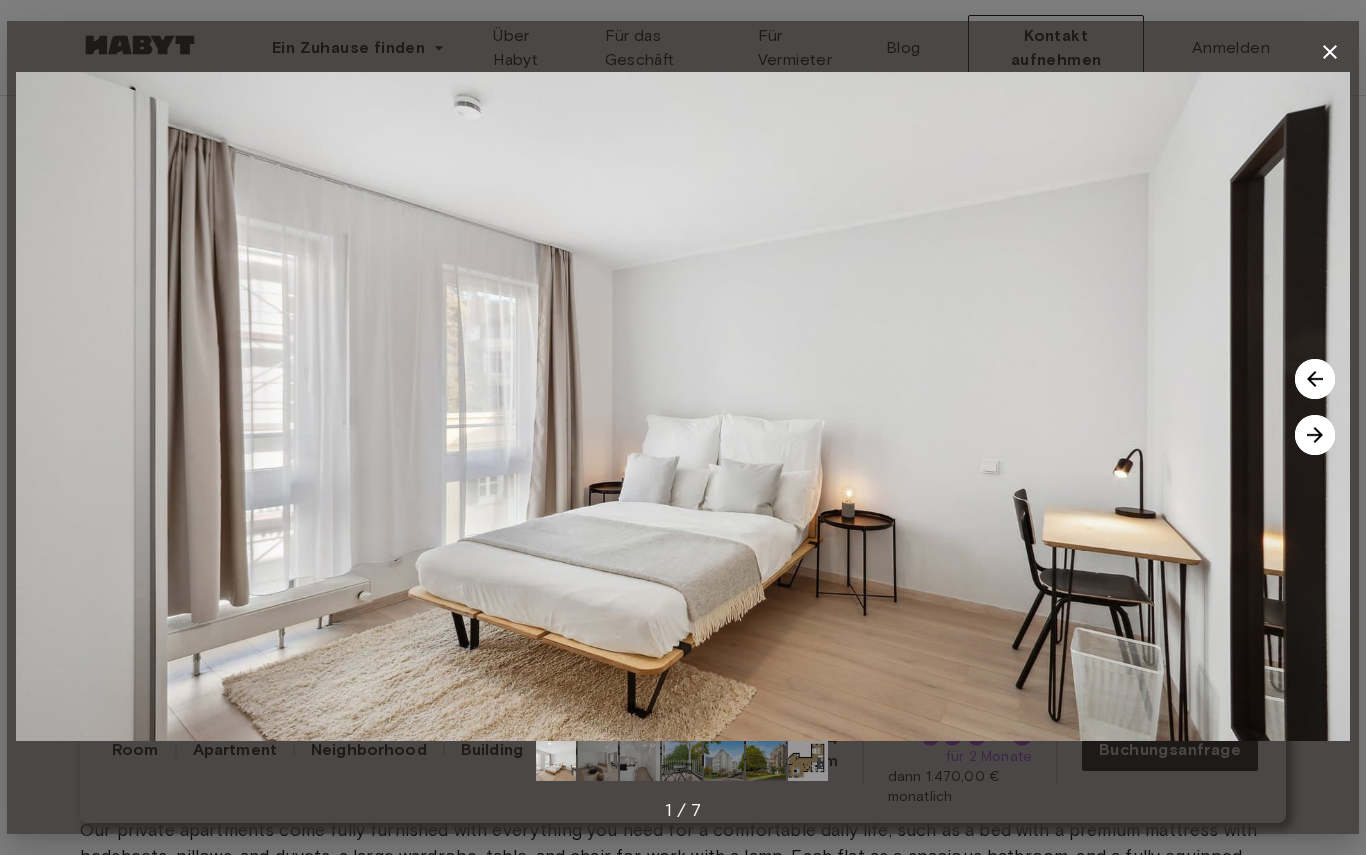 click at bounding box center [1315, 435] 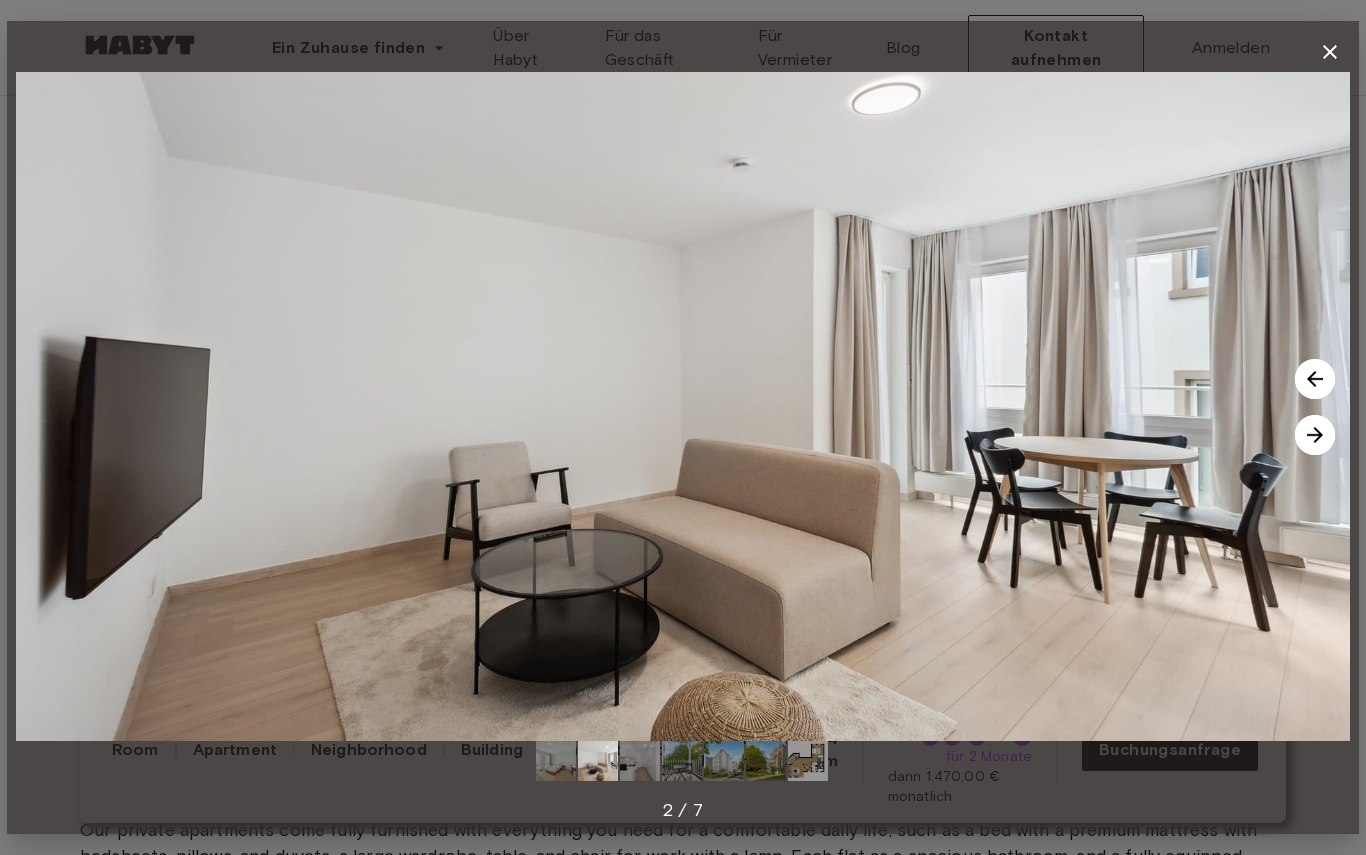 click at bounding box center [1315, 435] 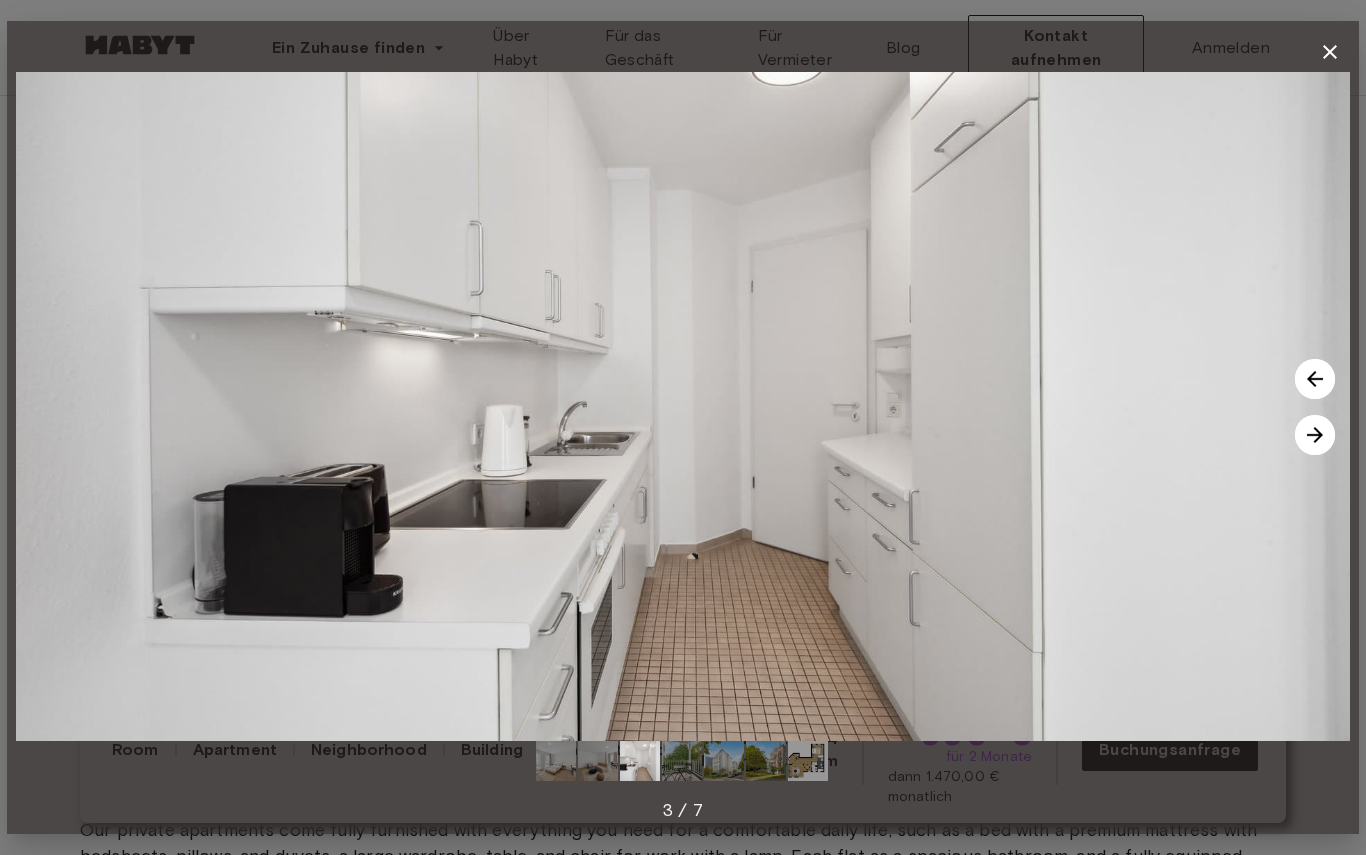 click at bounding box center [1315, 435] 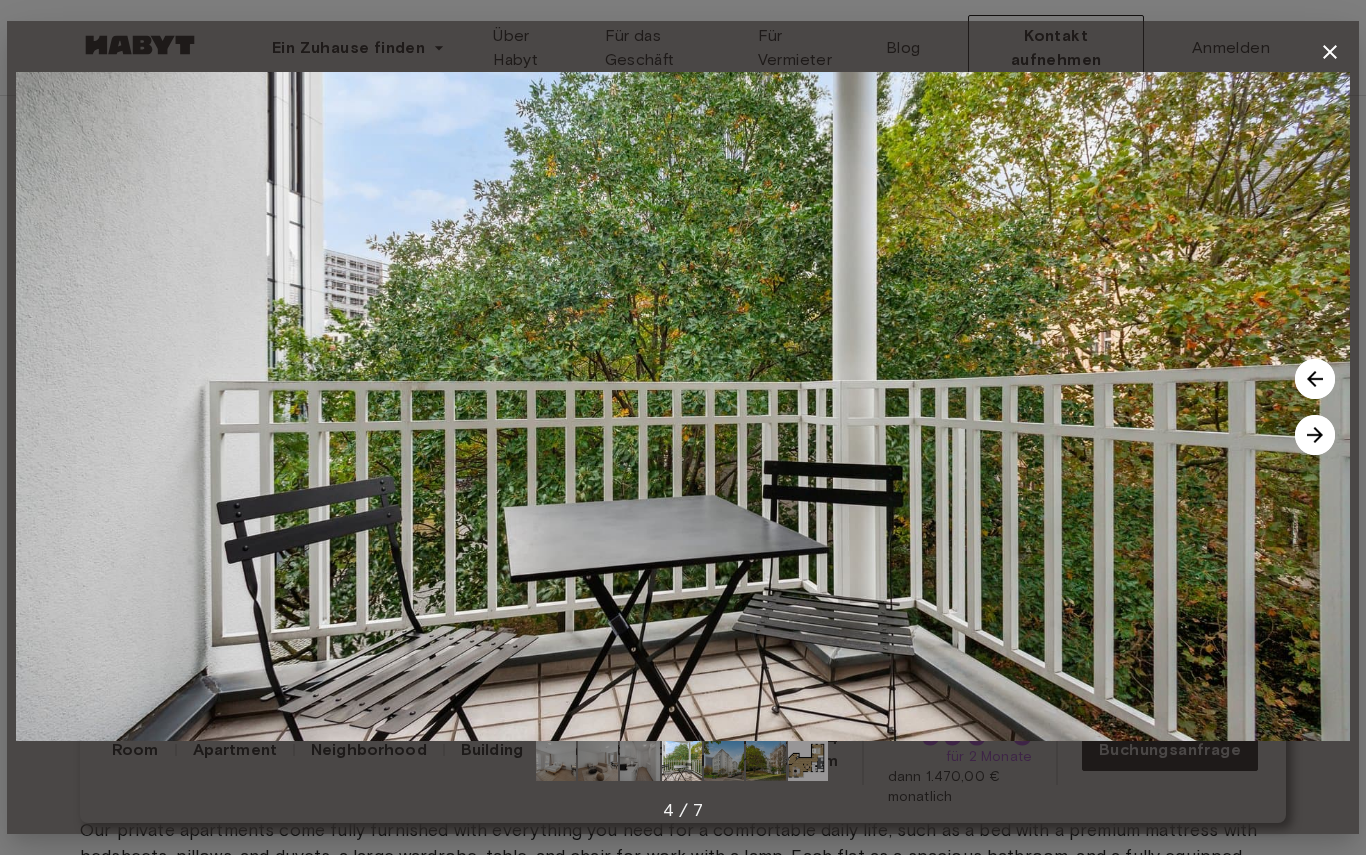 click at bounding box center [1315, 435] 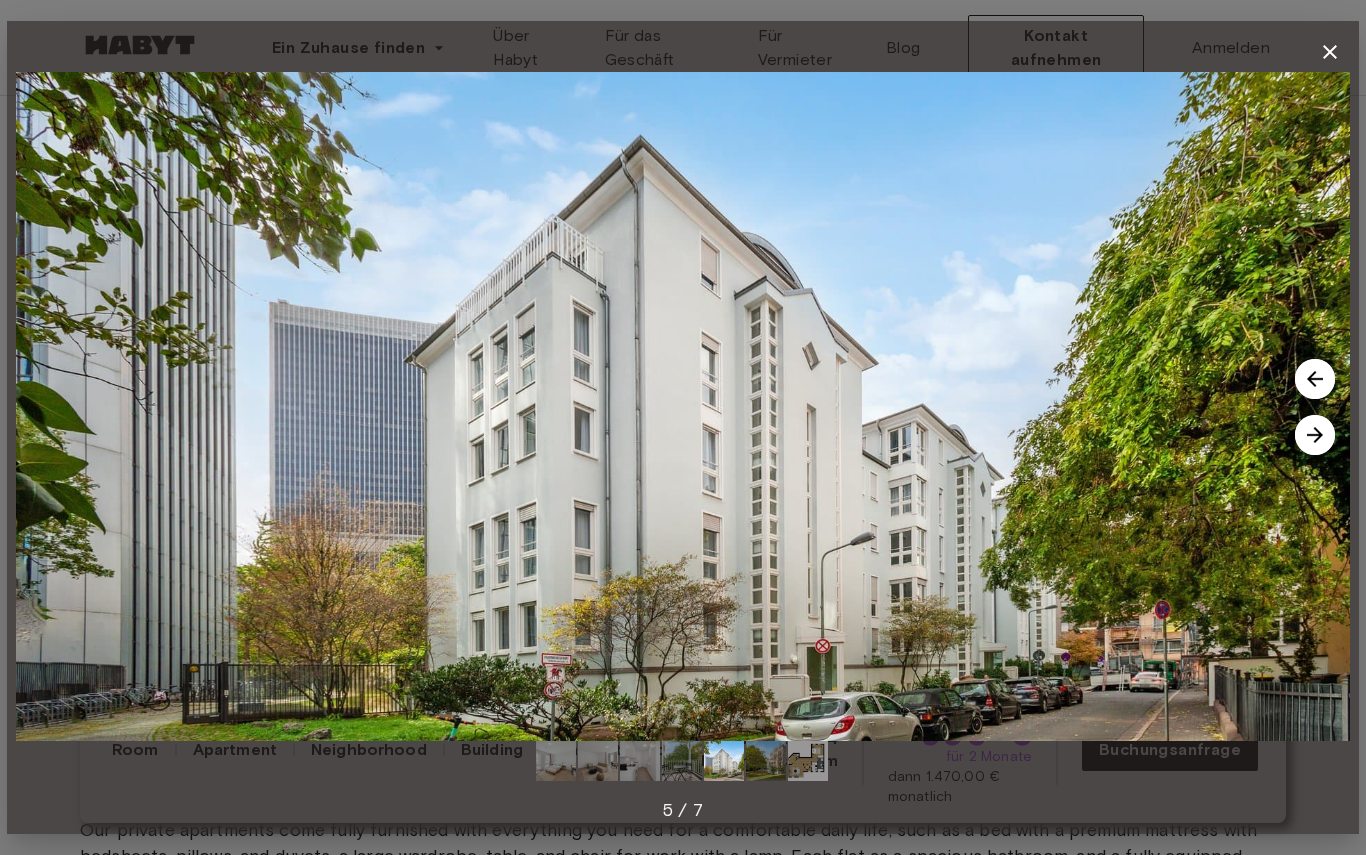 click at bounding box center (1315, 435) 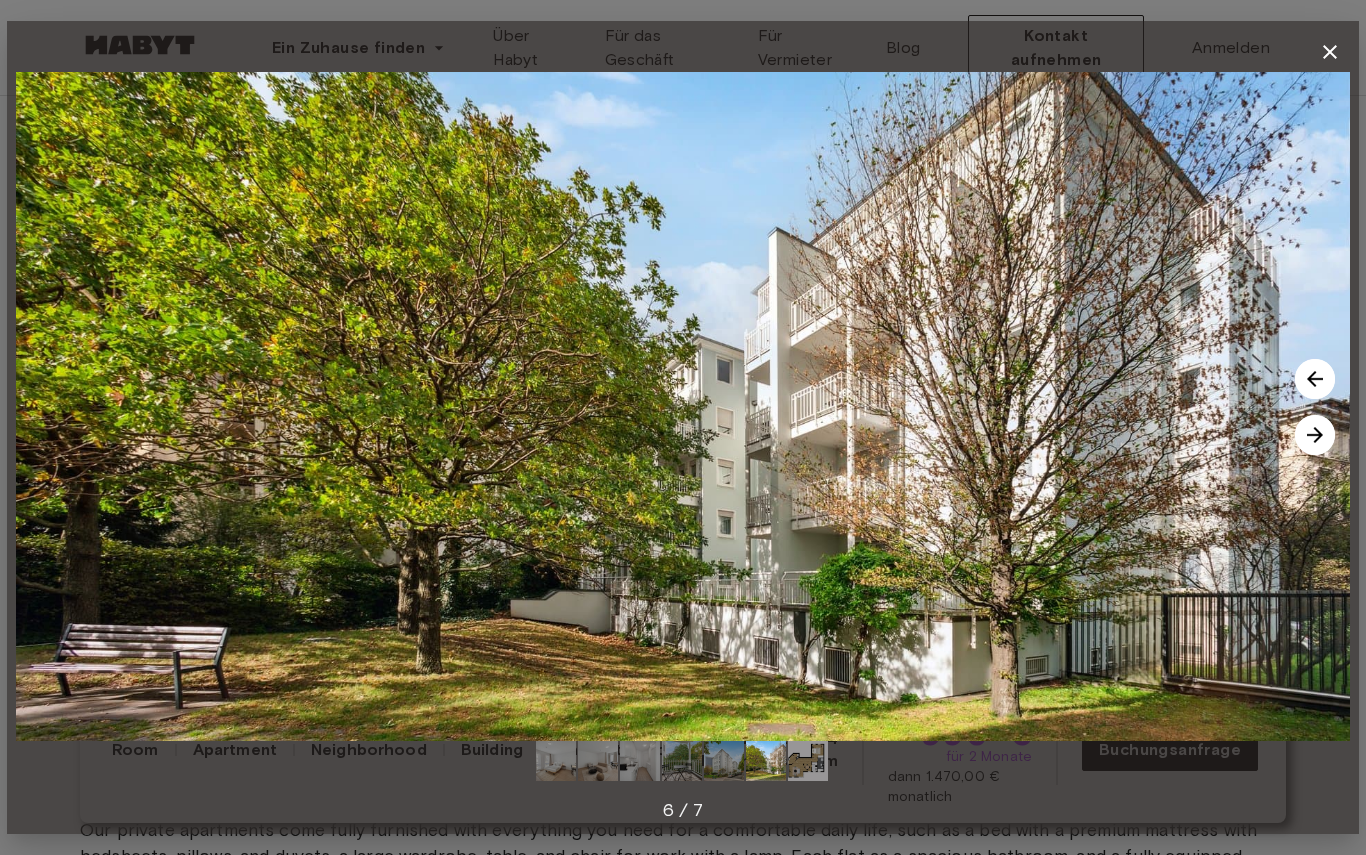 click at bounding box center [683, 406] 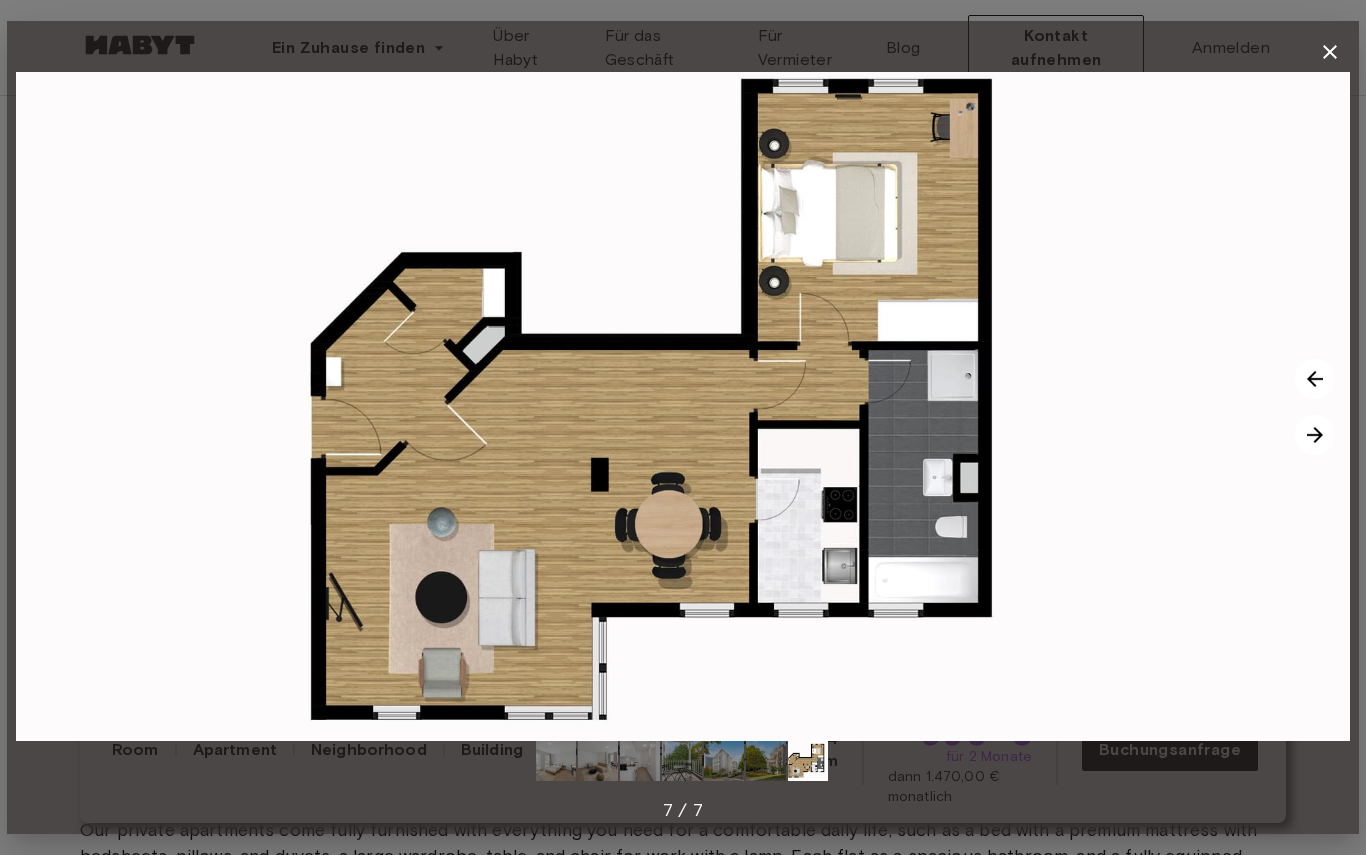click at bounding box center [1330, 52] 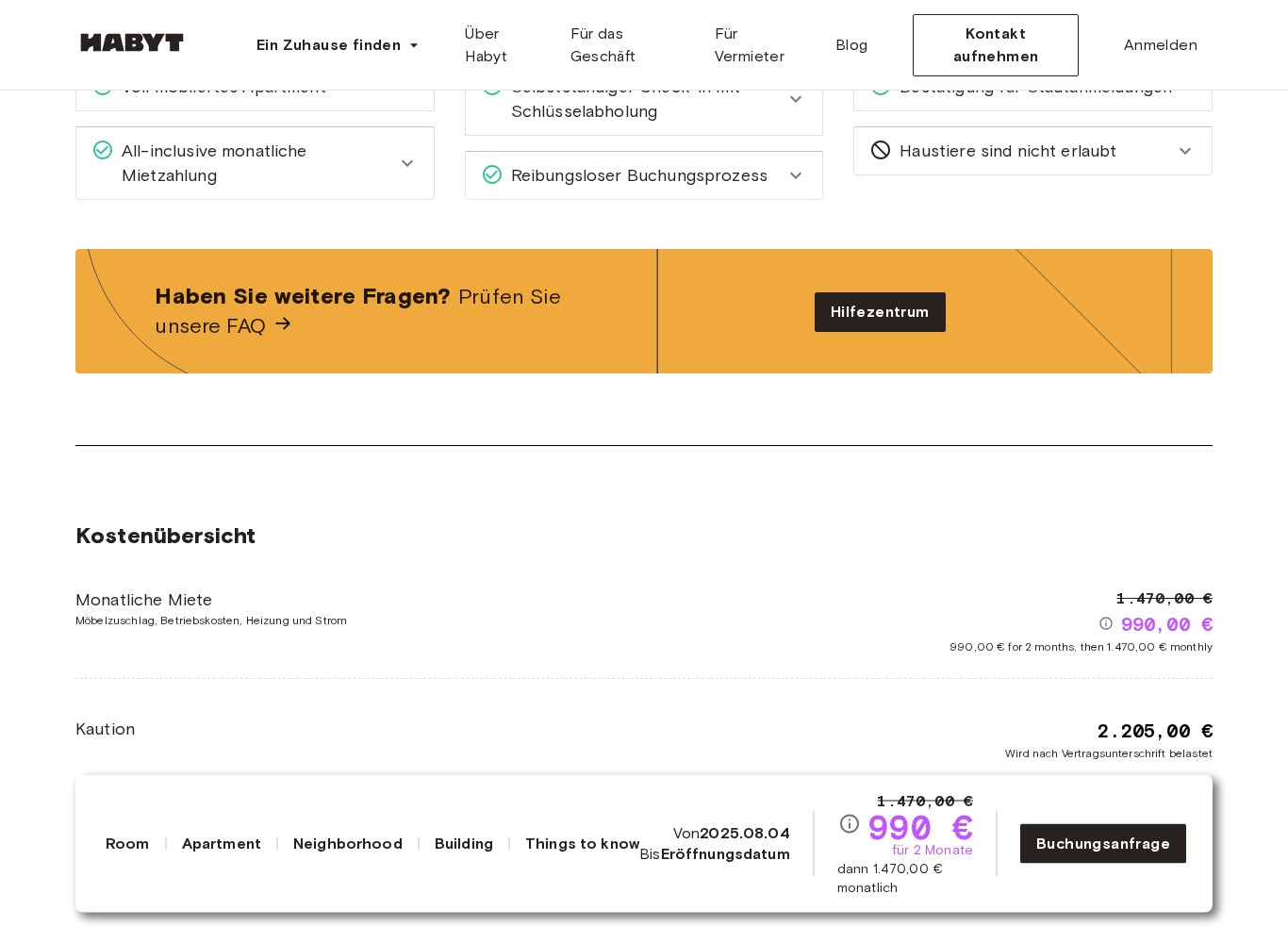 scroll, scrollTop: 2407, scrollLeft: 0, axis: vertical 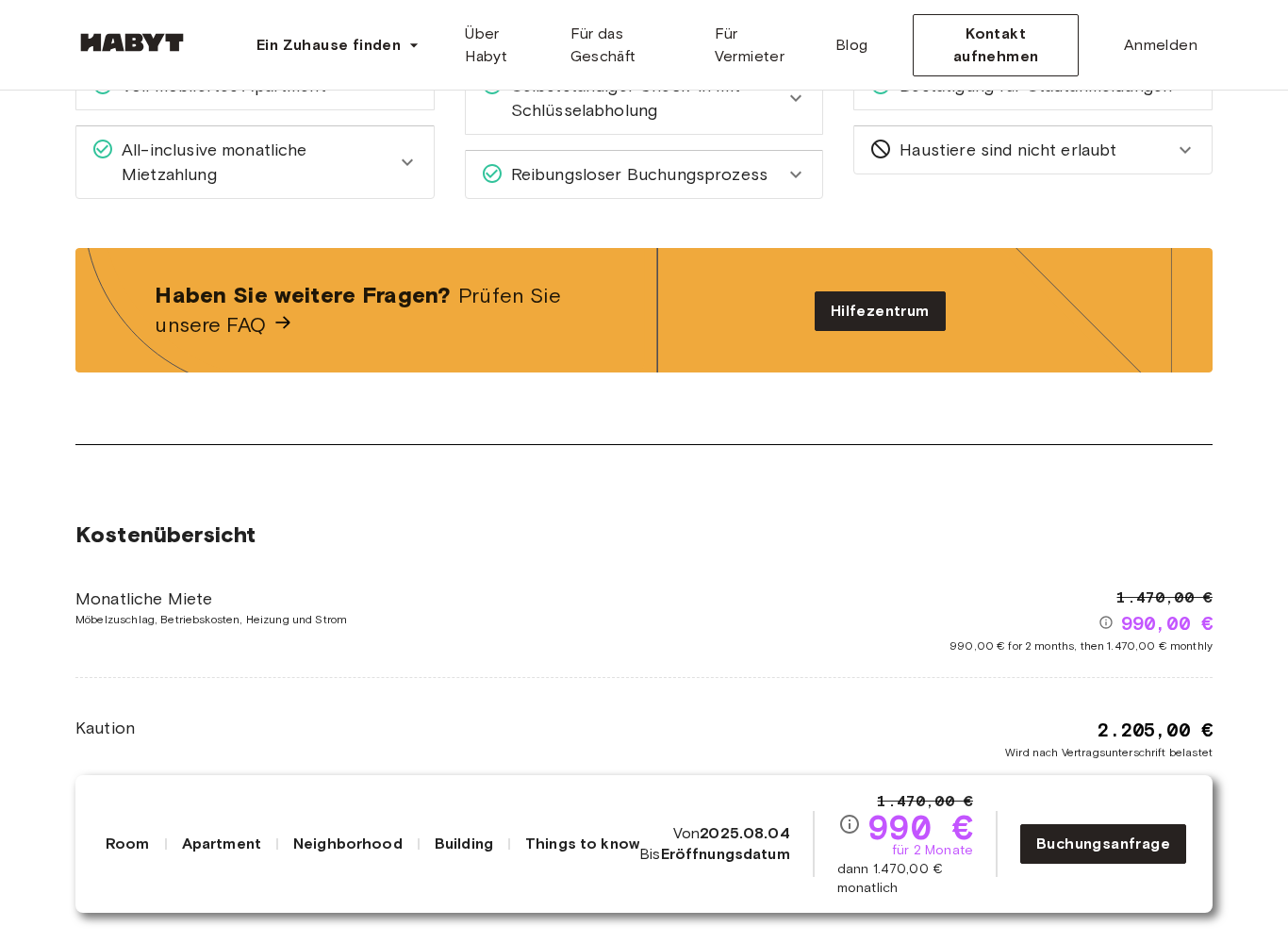 click on "All-inclusive monatliche Mietzahlung" at bounding box center [255, 162] 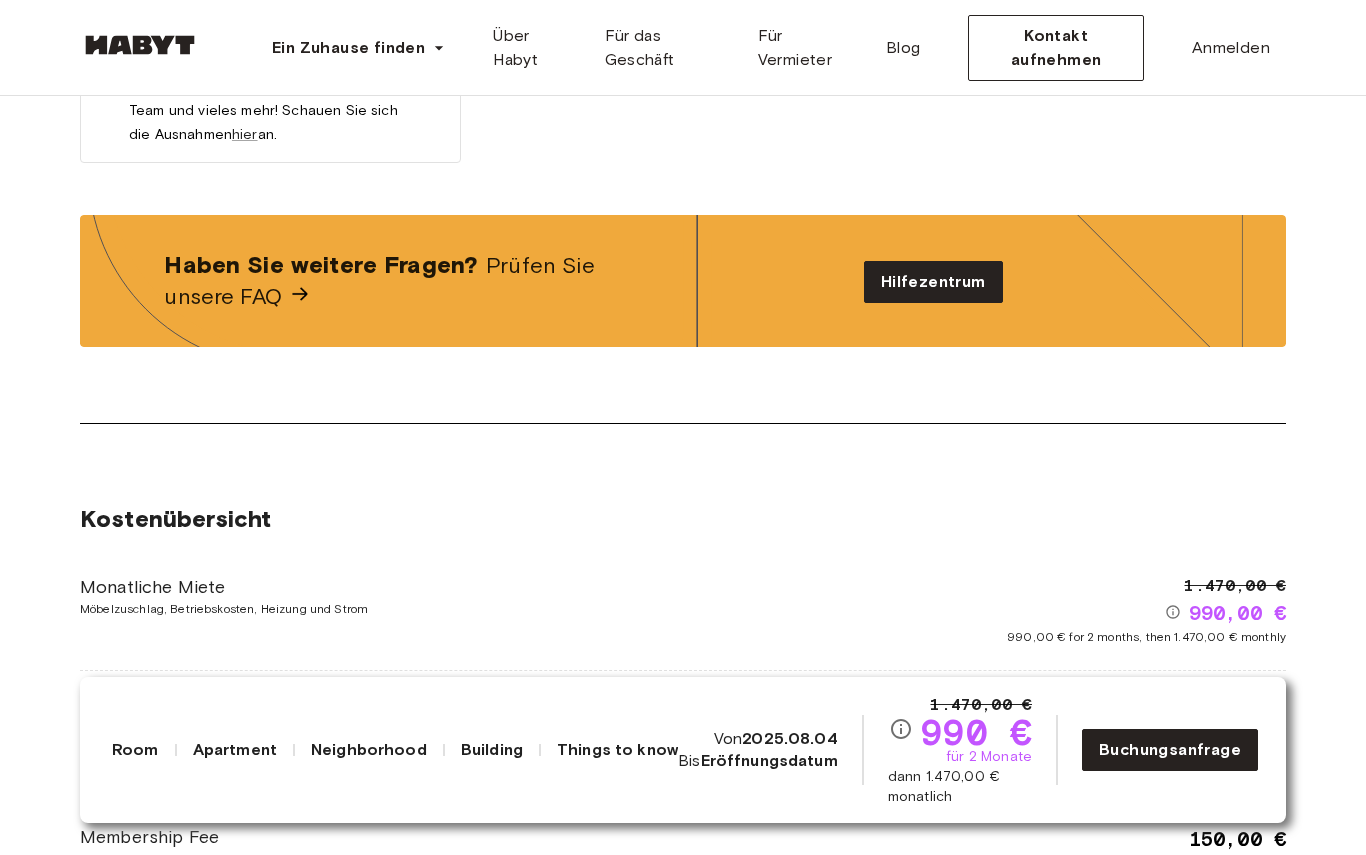 scroll, scrollTop: 2785, scrollLeft: 0, axis: vertical 